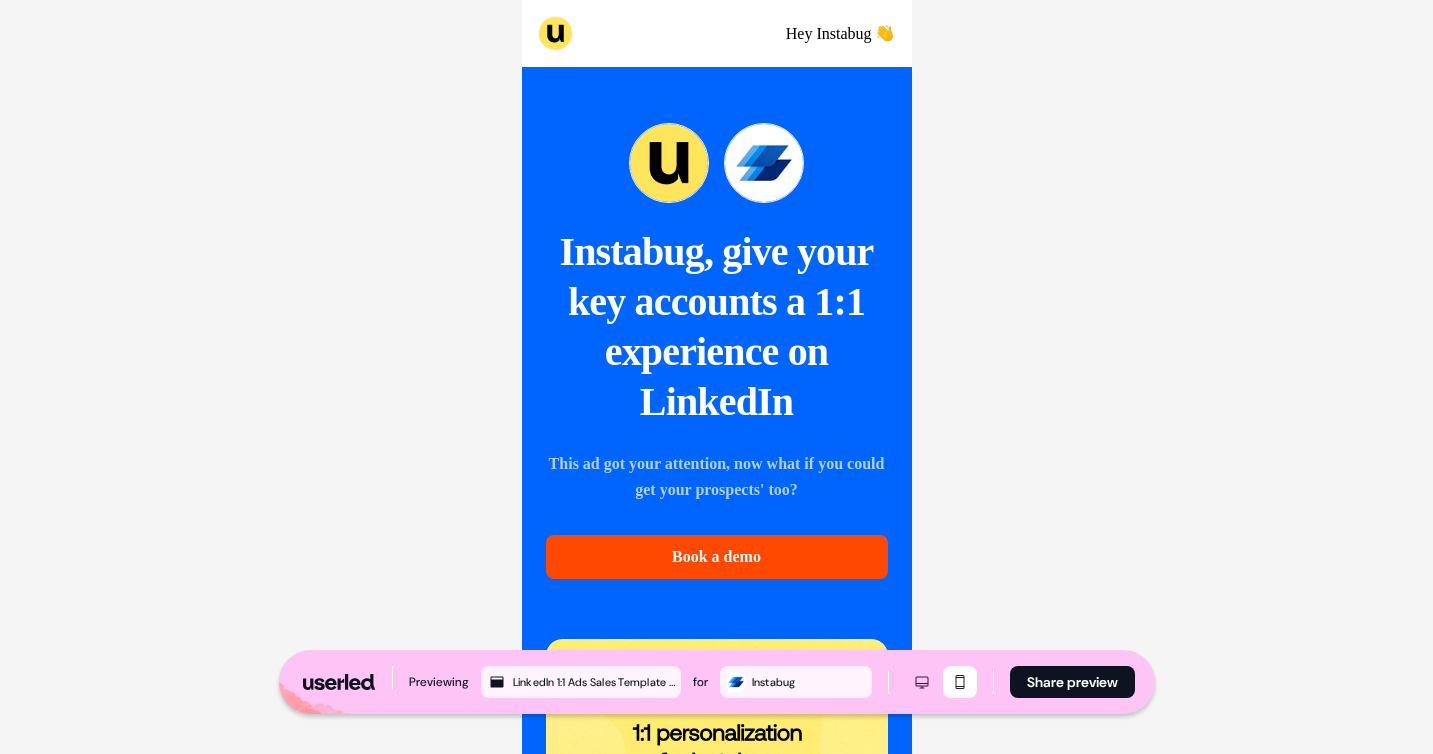 scroll, scrollTop: 5068, scrollLeft: 0, axis: vertical 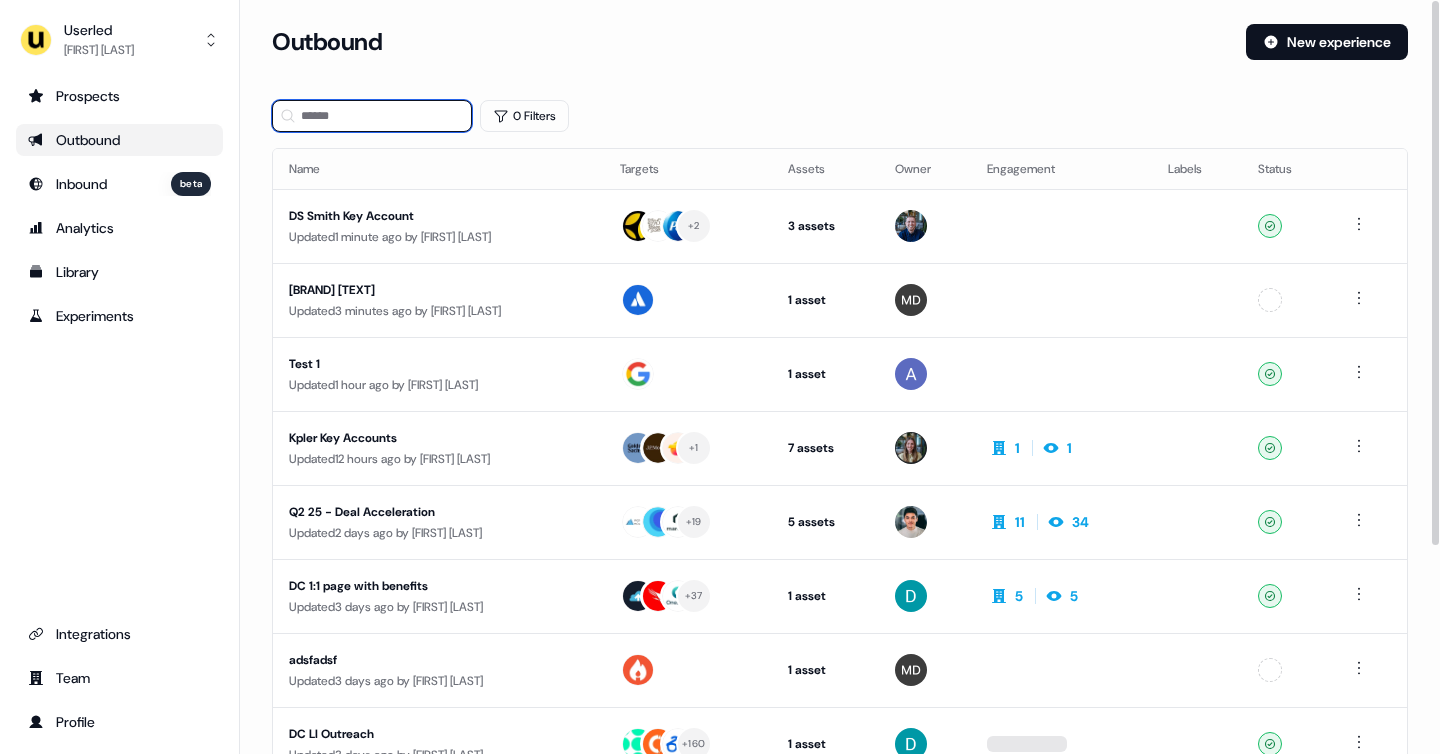 click at bounding box center (372, 116) 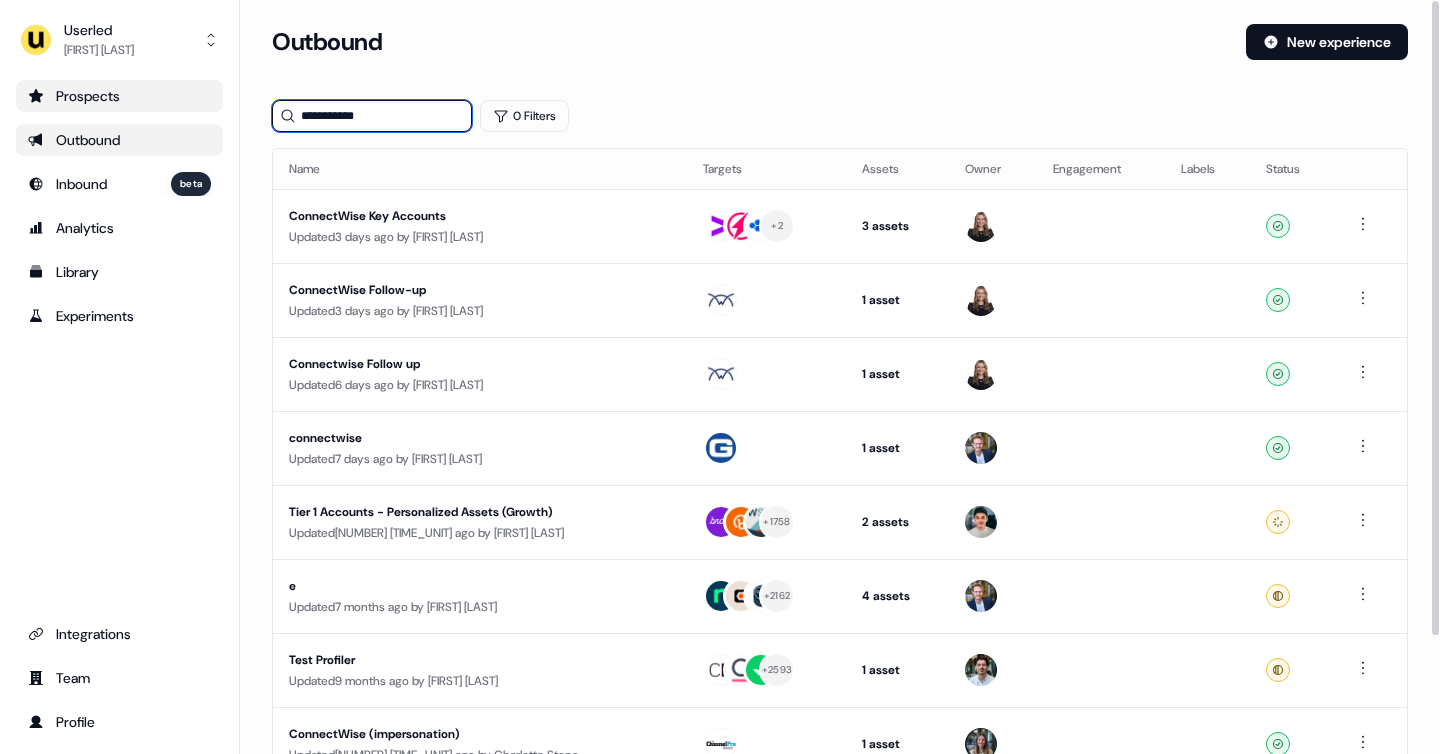 type on "**********" 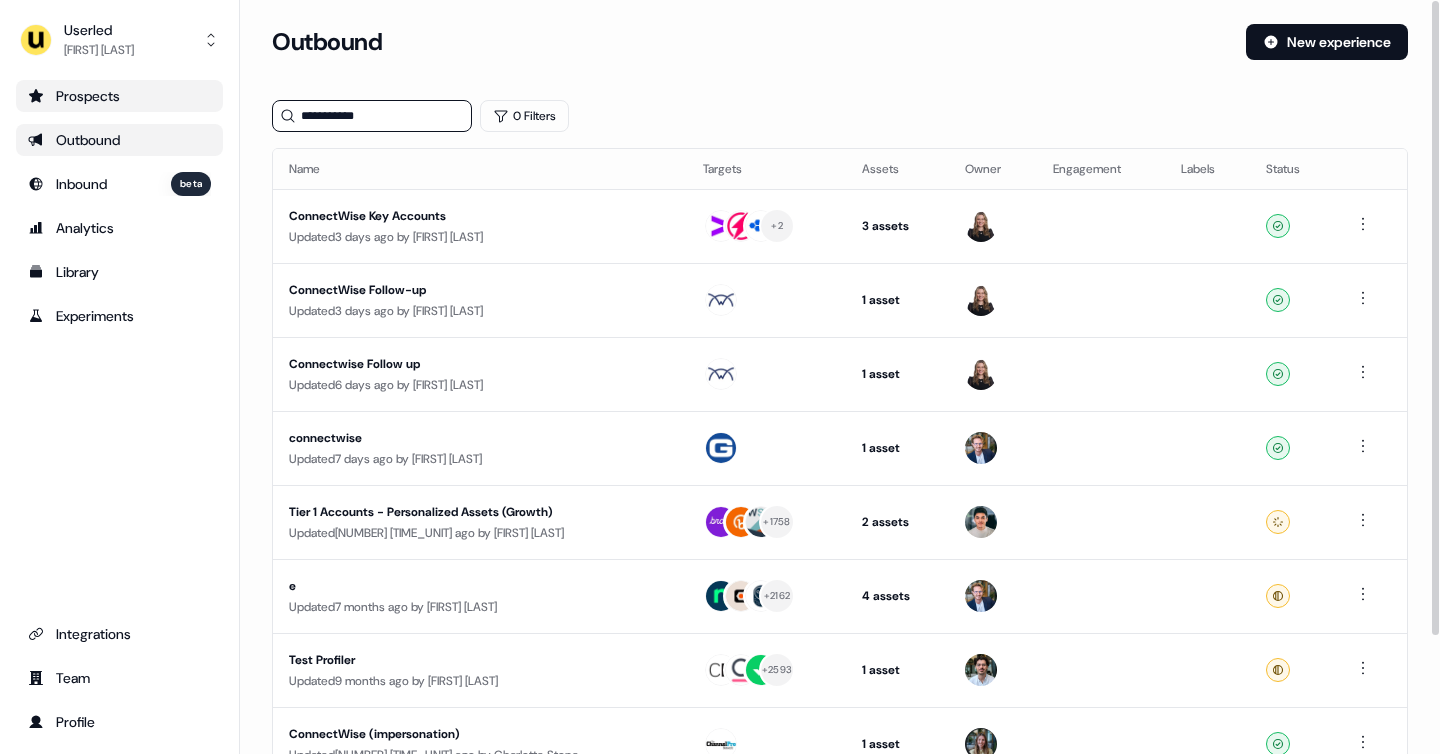 click on "Prospects" at bounding box center (119, 96) 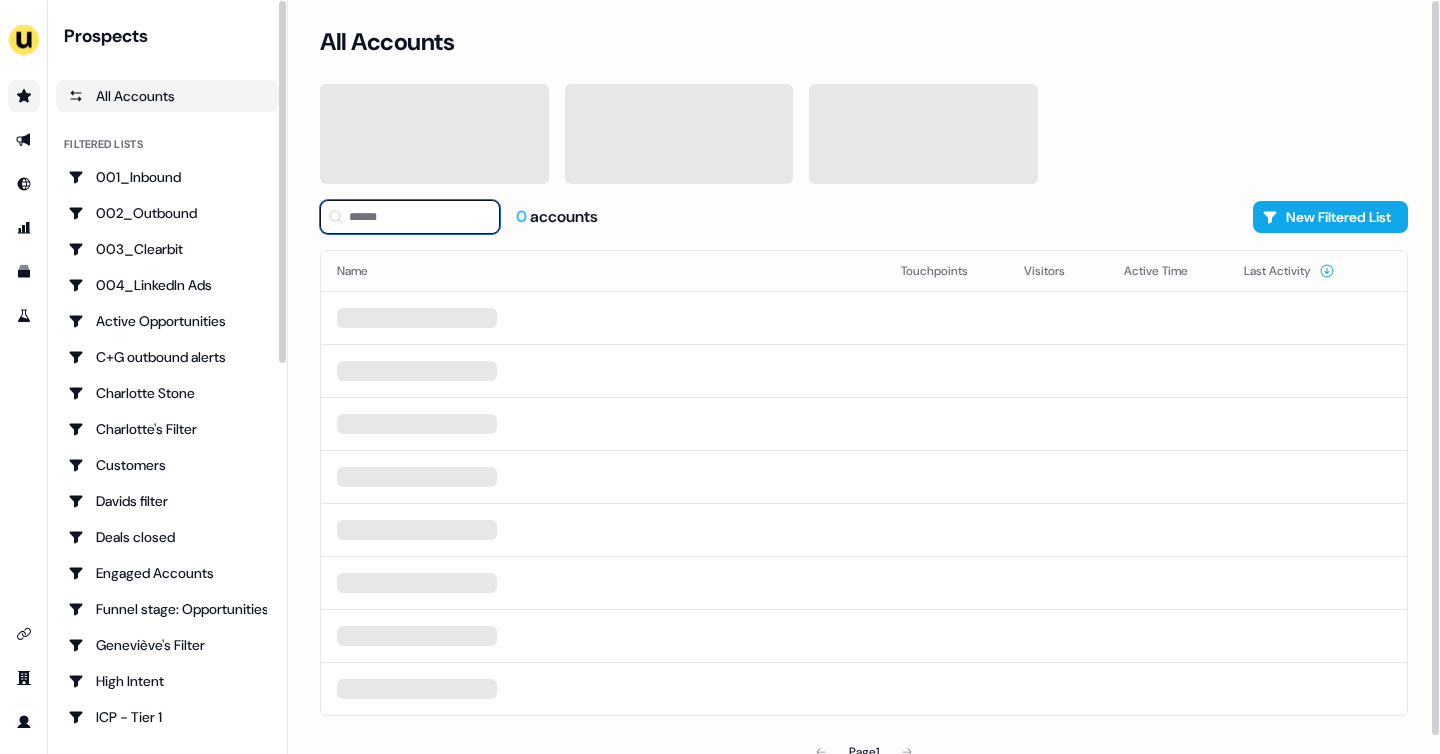 click at bounding box center [410, 217] 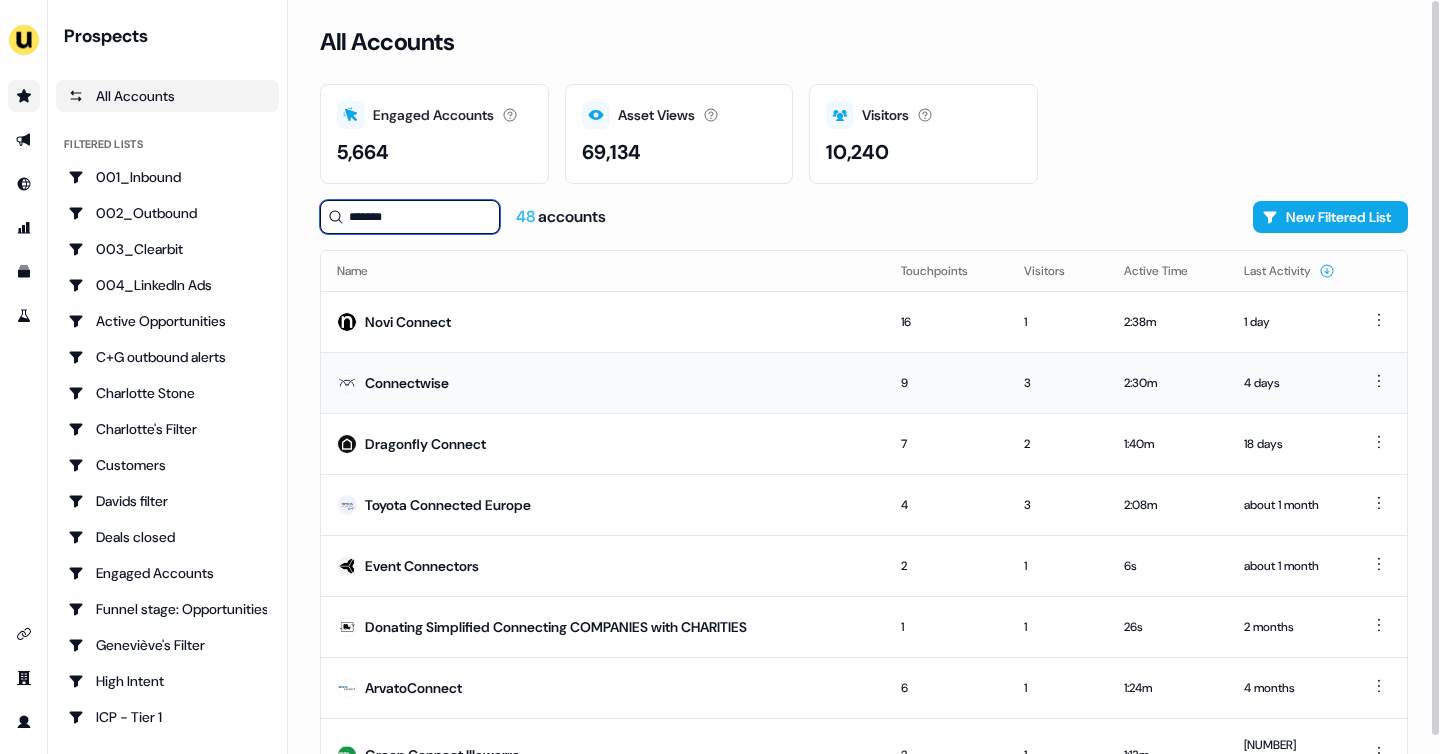 type on "*******" 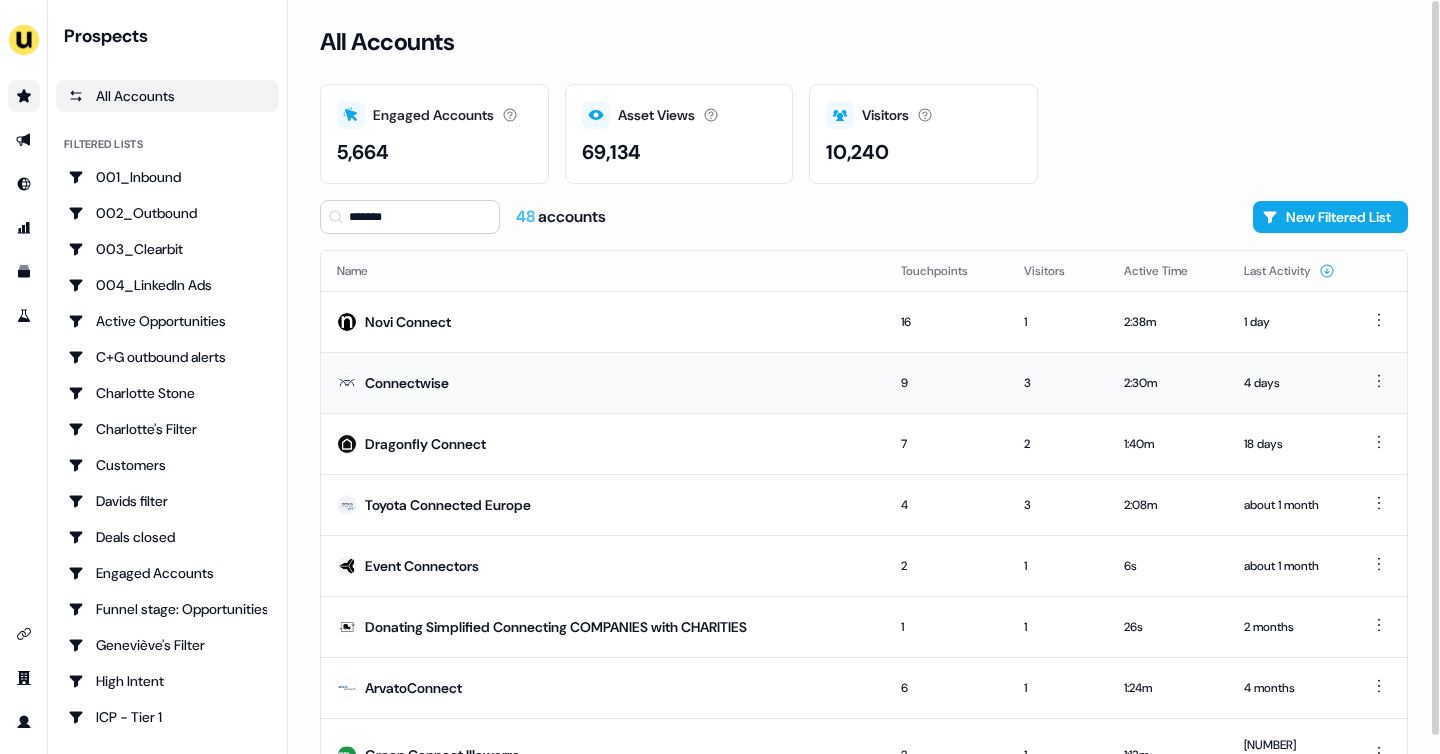 click on "Connectwise" at bounding box center (603, 382) 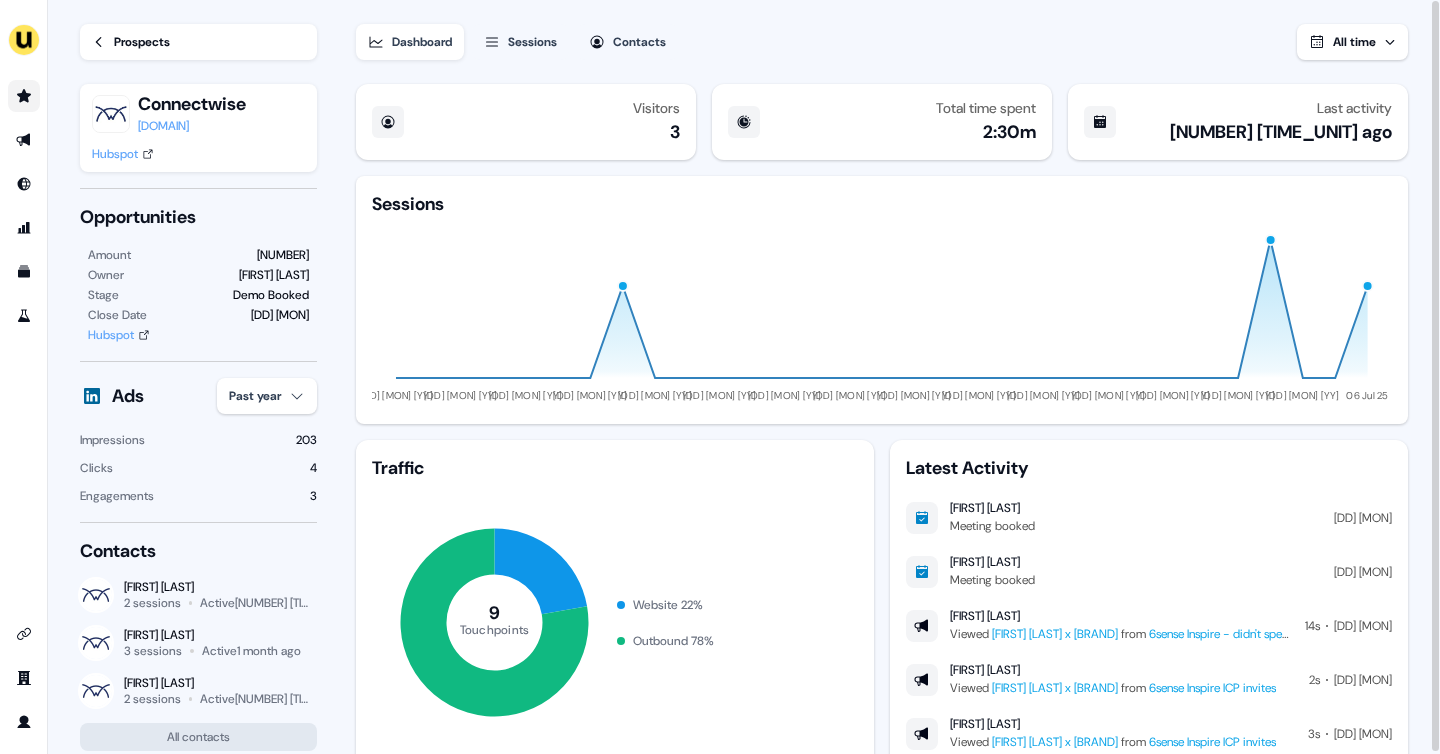 click on "Prospects" at bounding box center [142, 42] 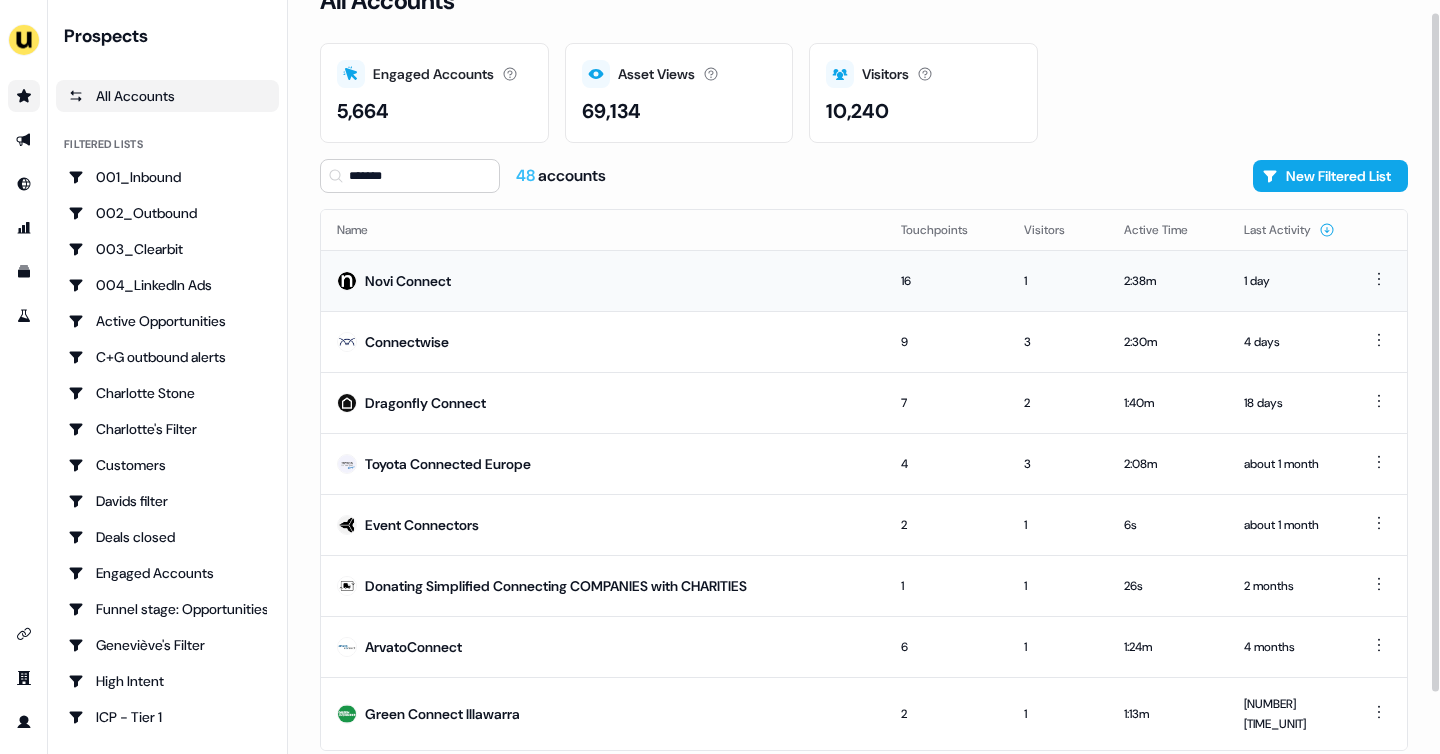 scroll, scrollTop: 81, scrollLeft: 0, axis: vertical 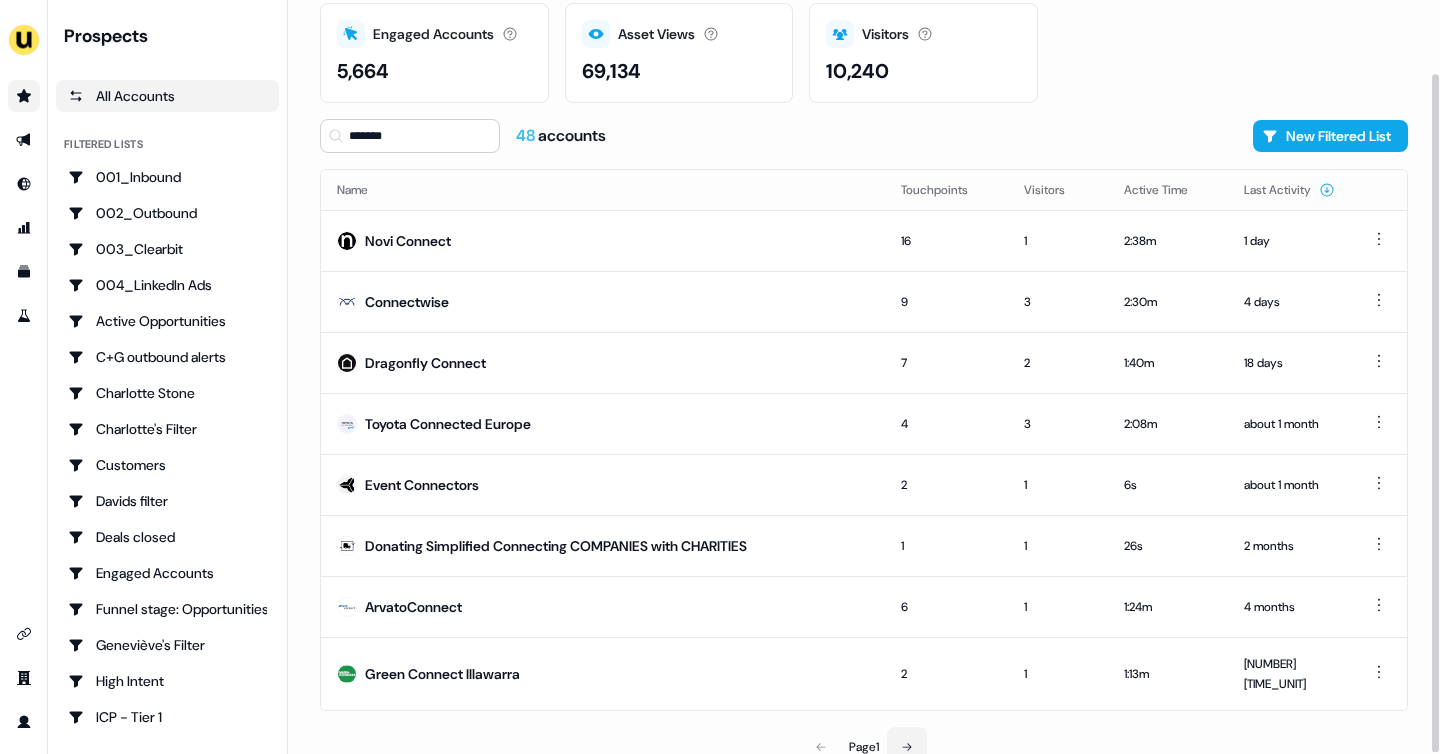 click at bounding box center (907, 747) 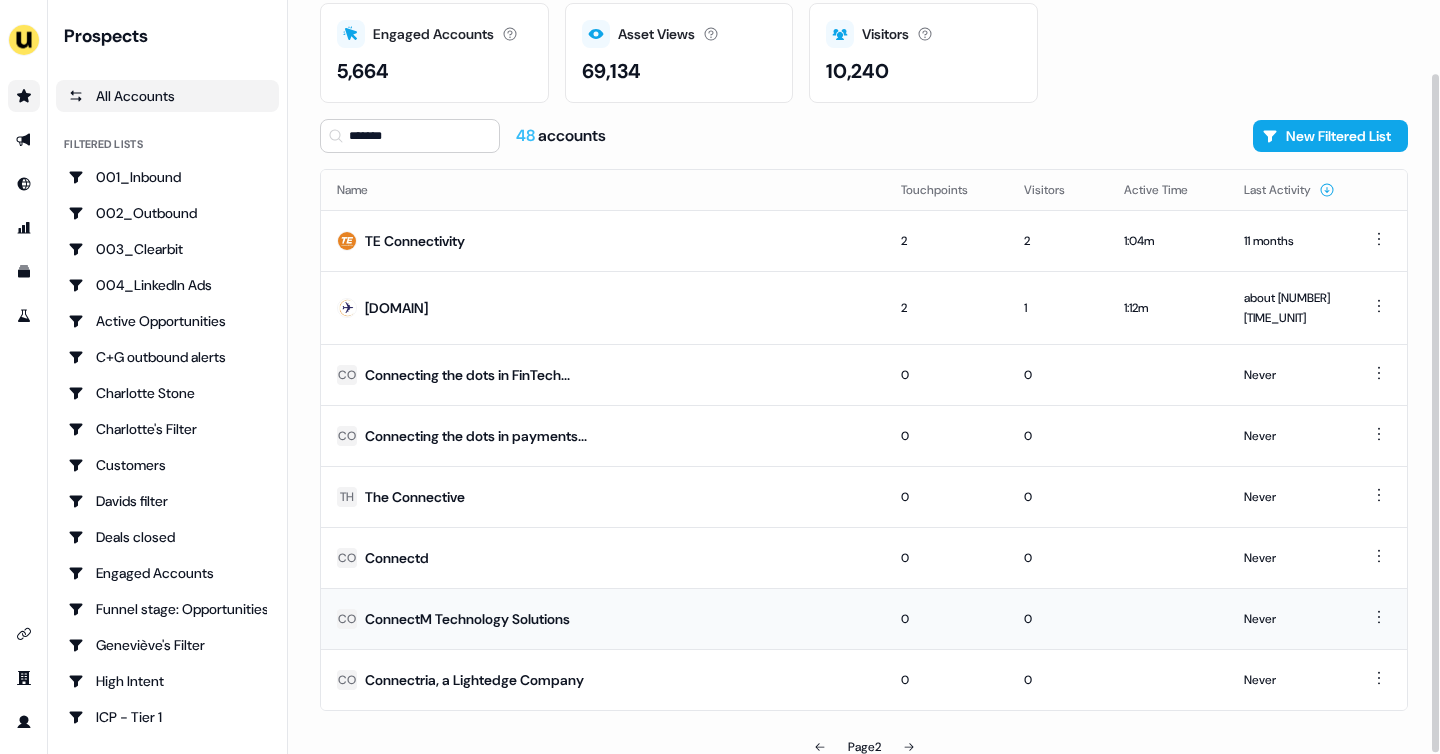 scroll, scrollTop: 0, scrollLeft: 0, axis: both 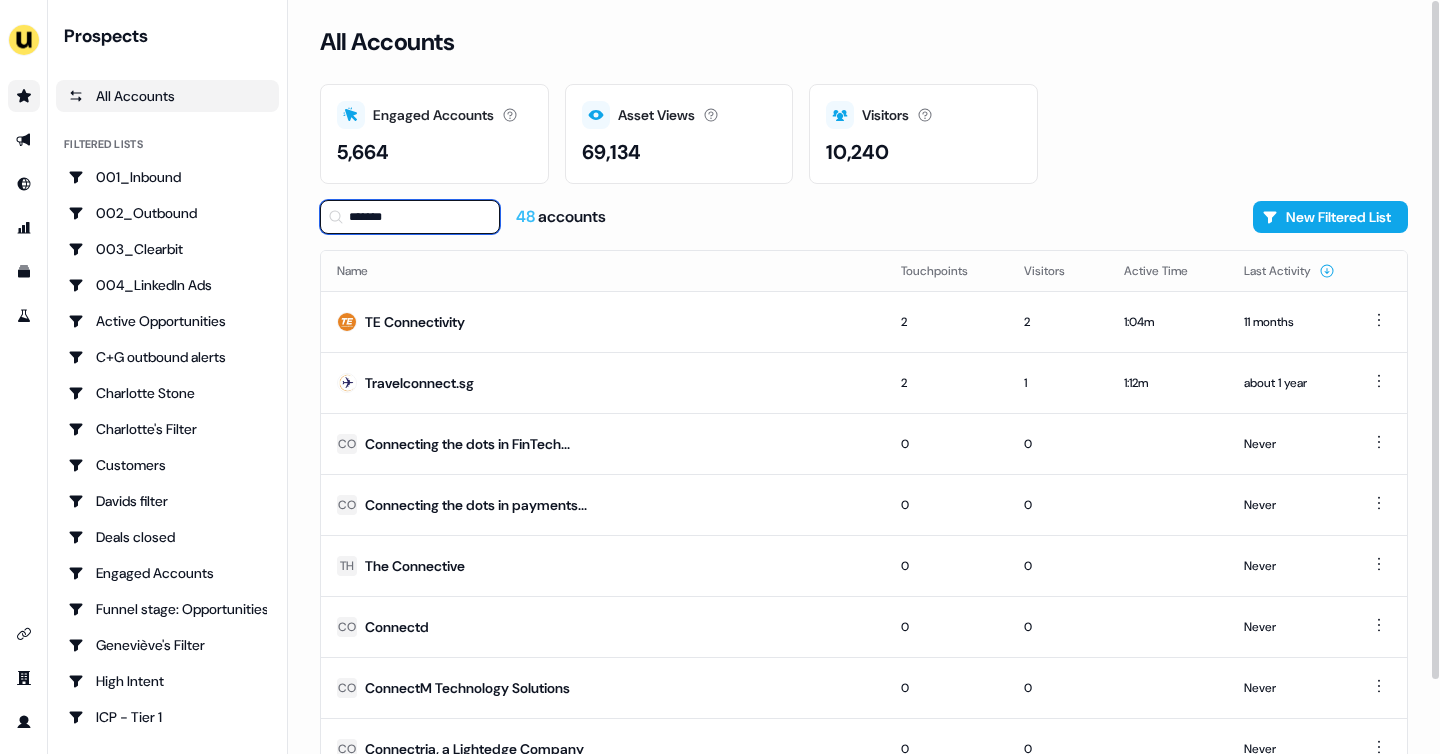 click on "*******" at bounding box center [410, 217] 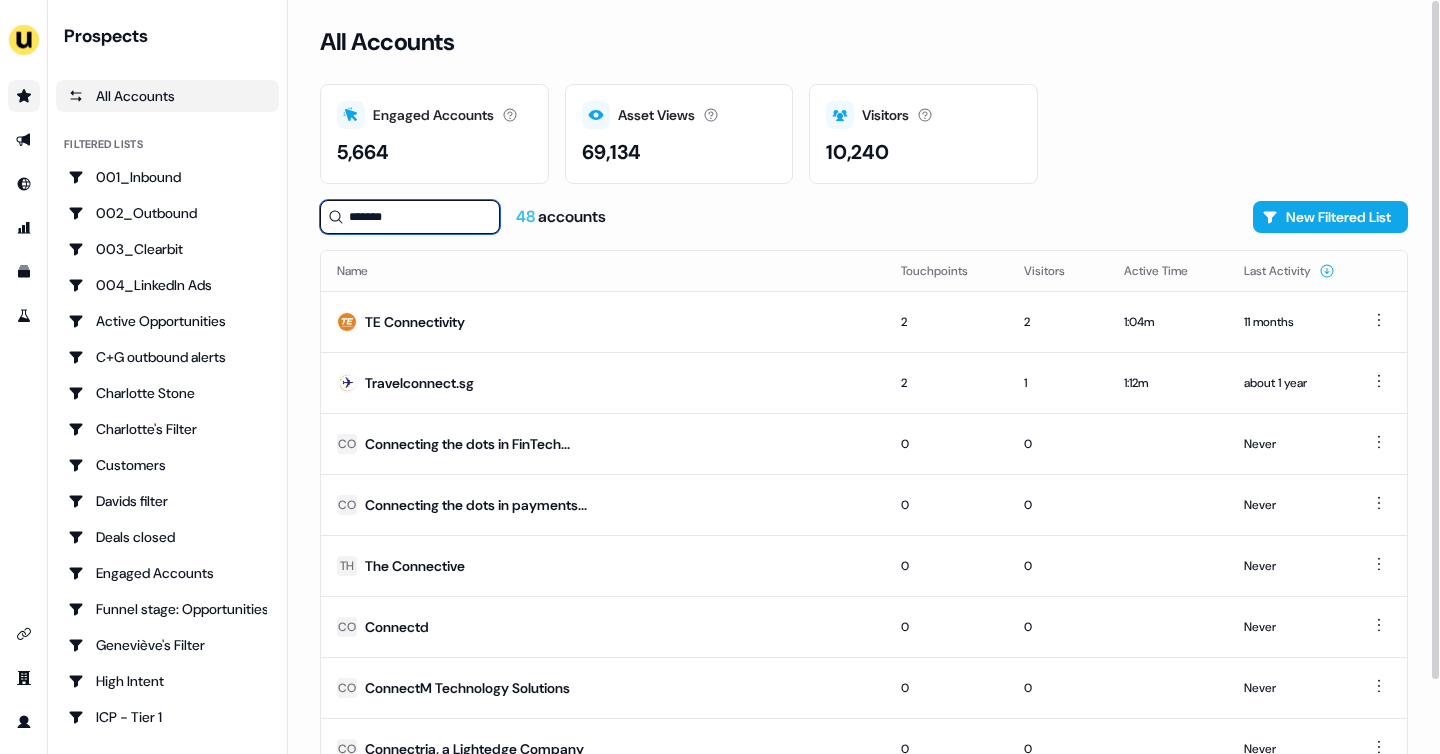 click on "*******" at bounding box center (410, 217) 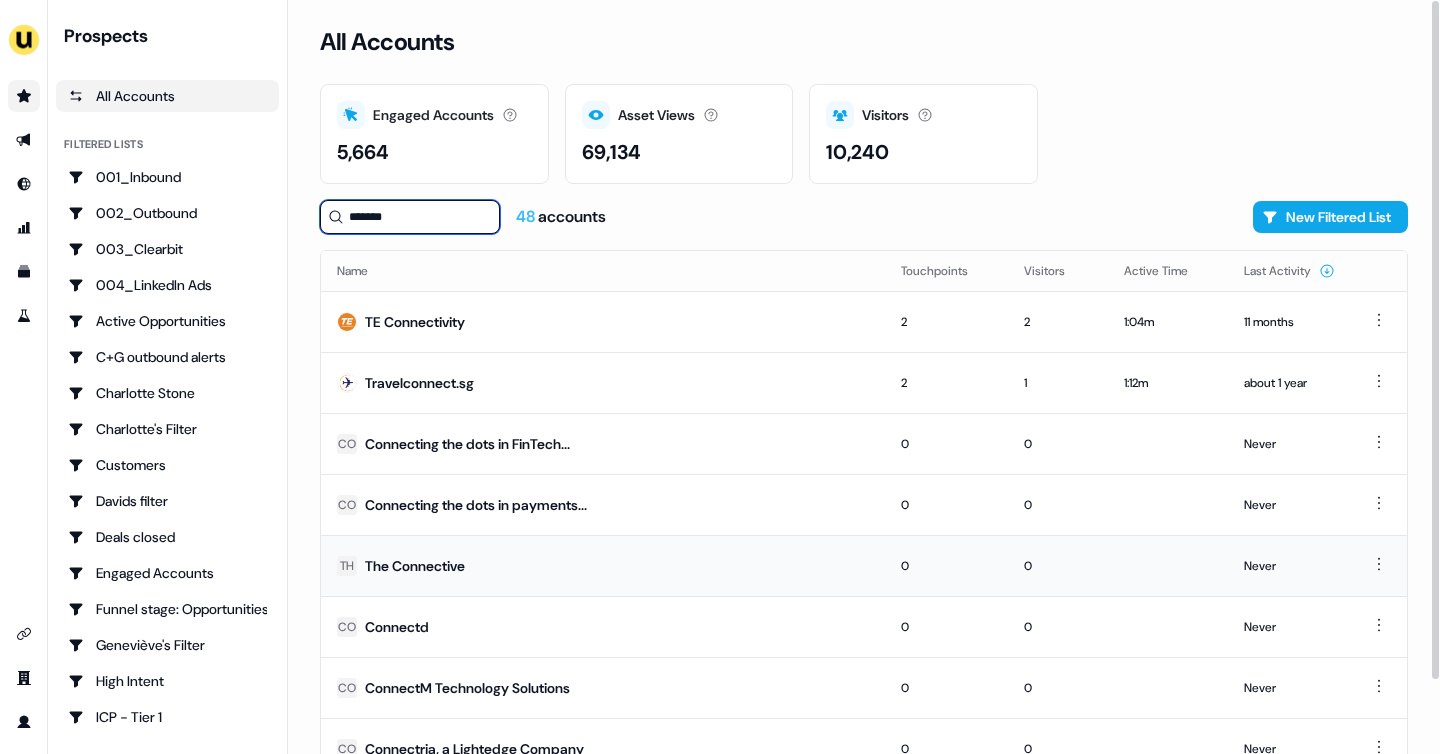 scroll, scrollTop: 81, scrollLeft: 0, axis: vertical 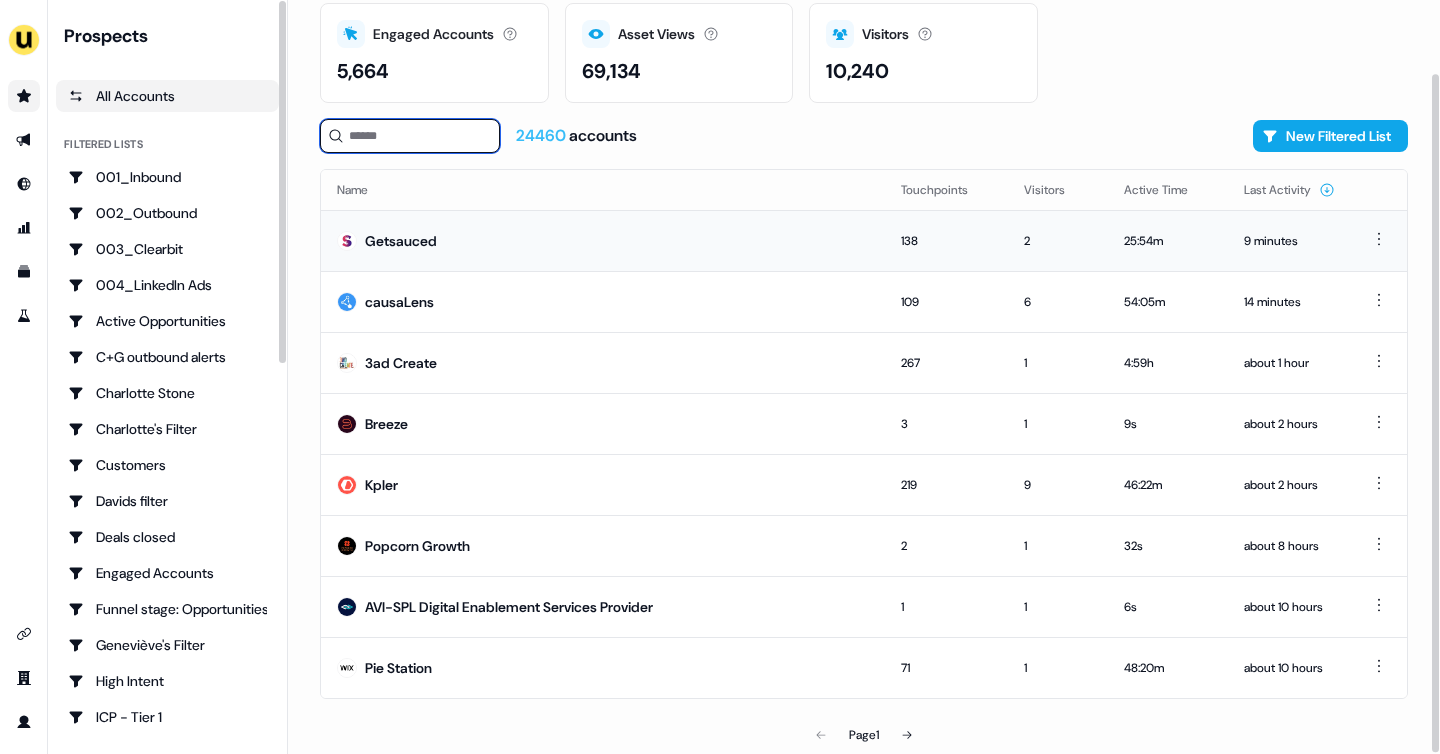 type 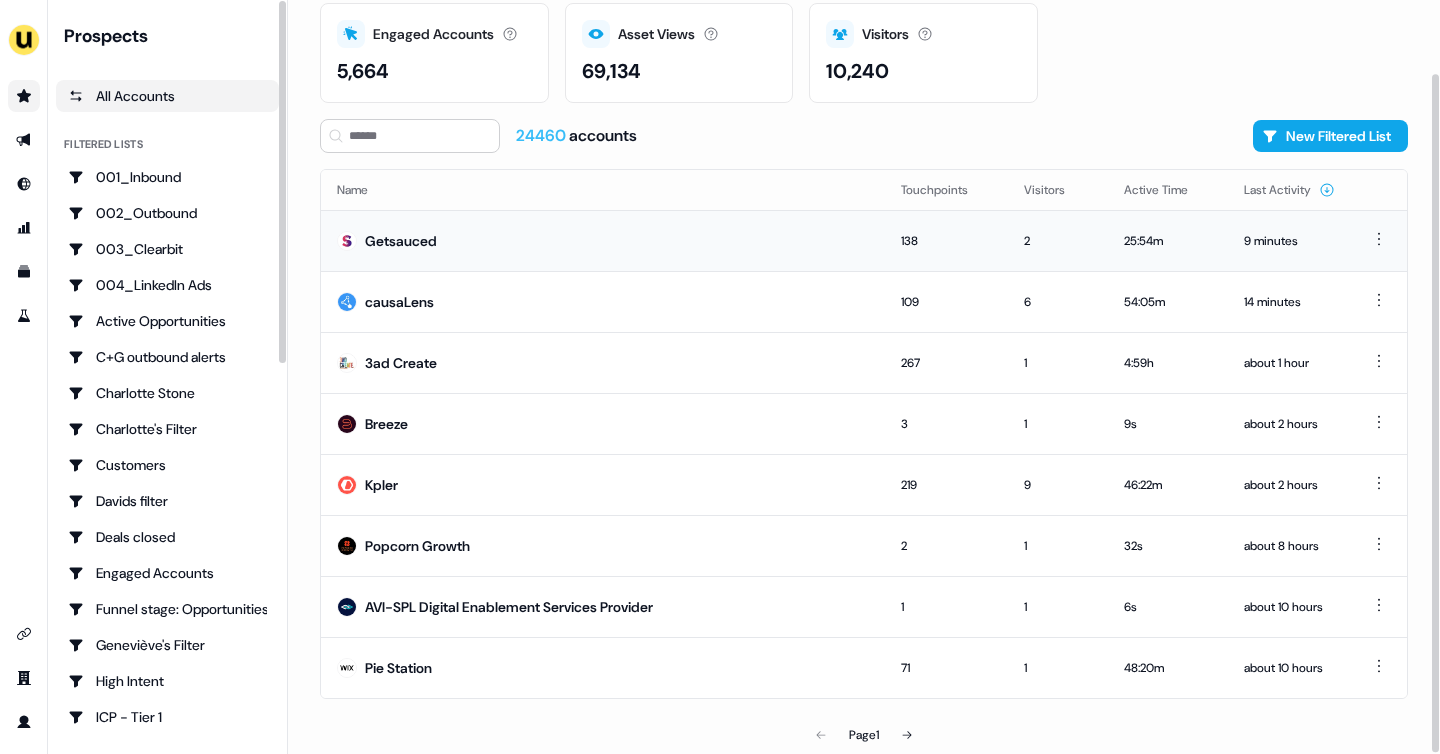 click on "Getsauced" at bounding box center (603, 240) 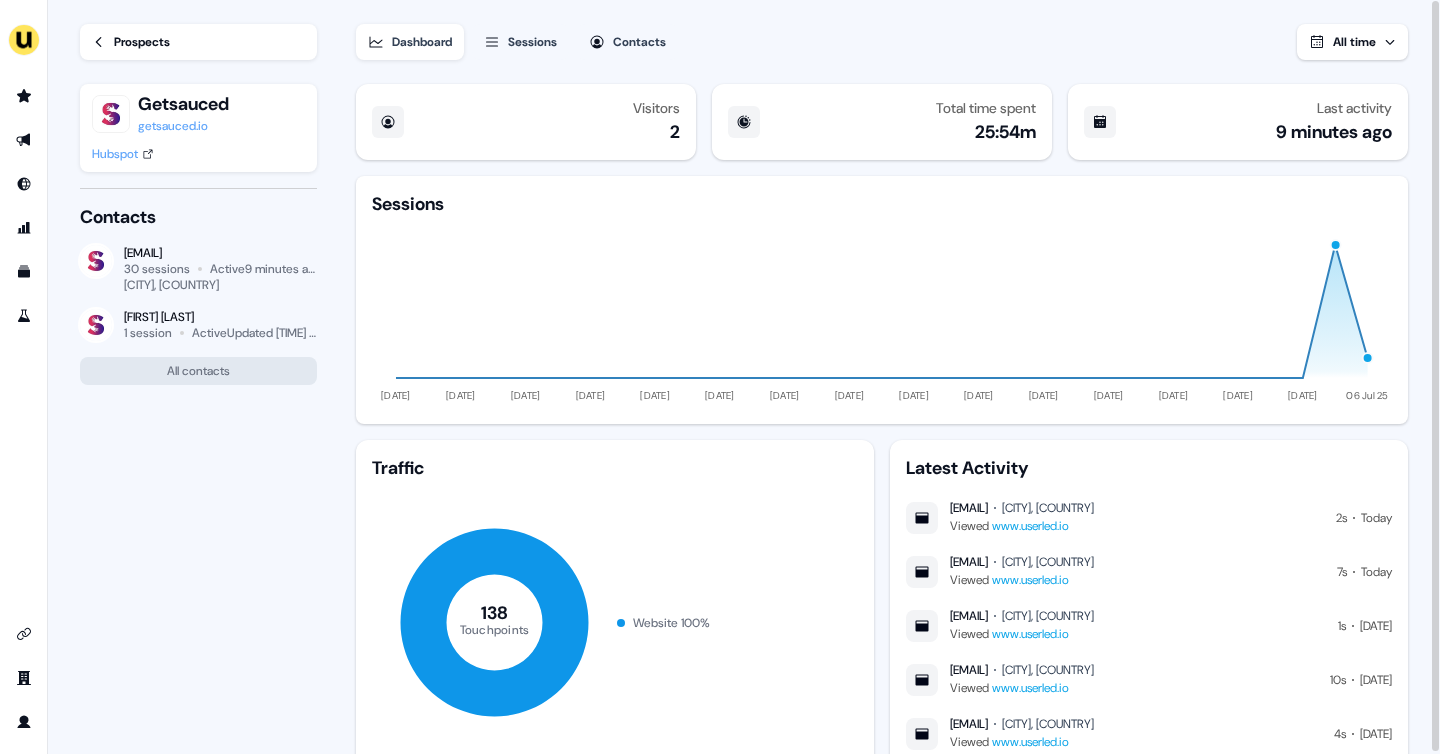 click on "Prospects" at bounding box center (142, 42) 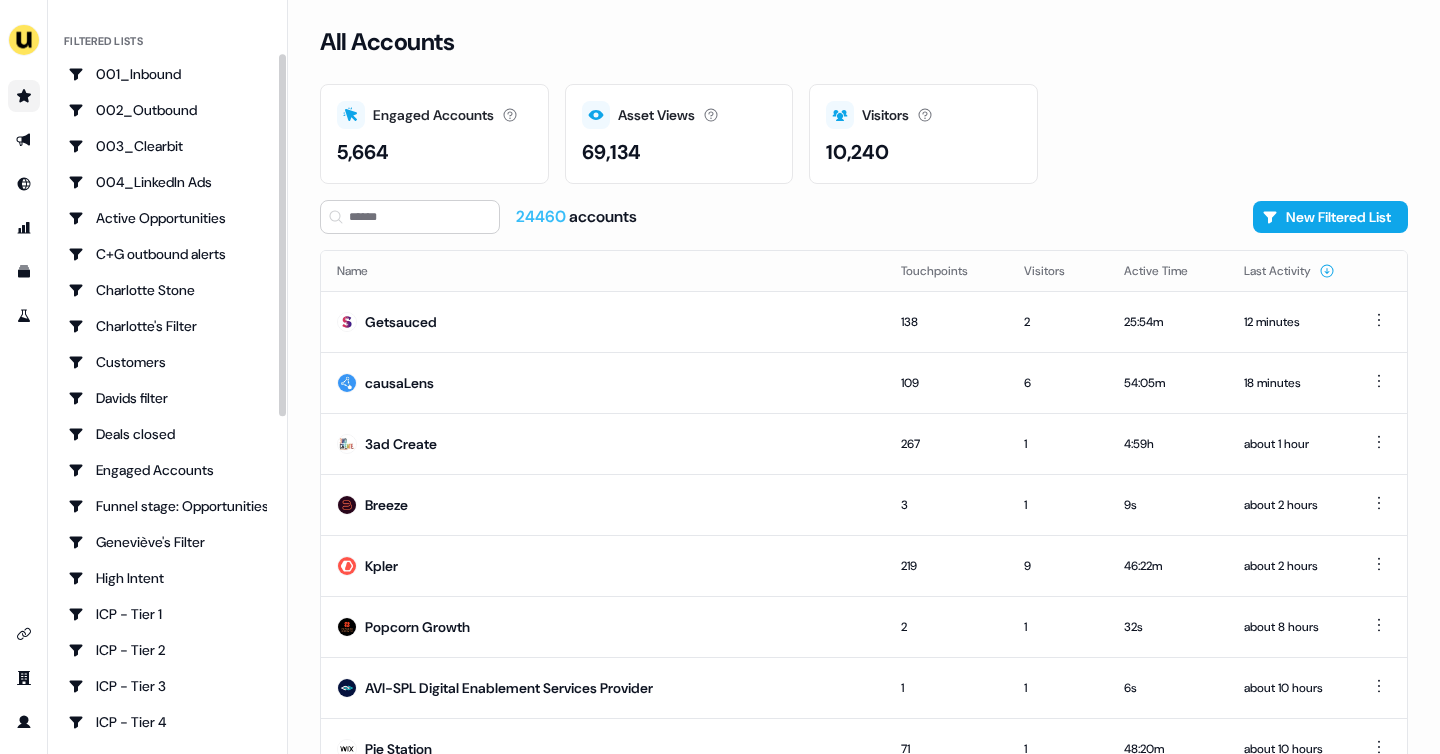 scroll, scrollTop: 0, scrollLeft: 0, axis: both 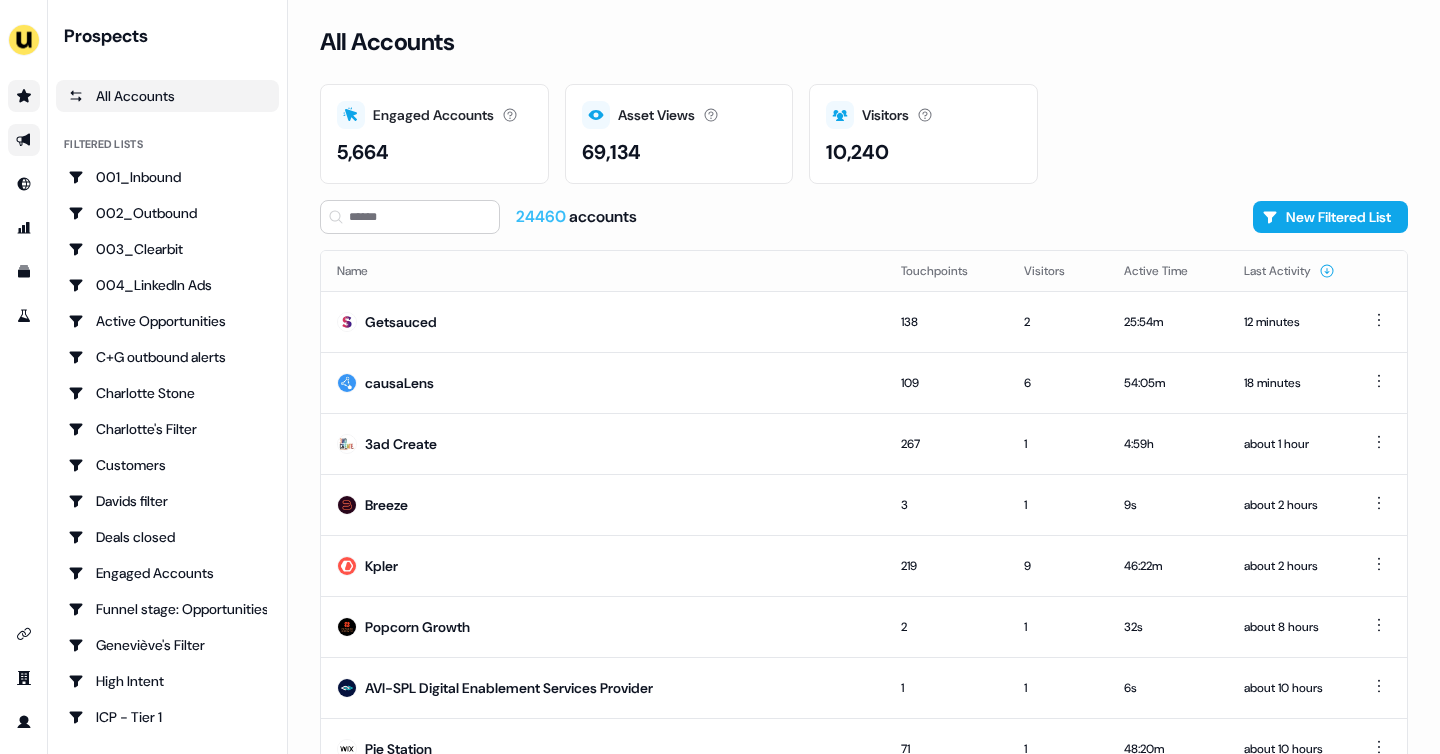 click at bounding box center [24, 140] 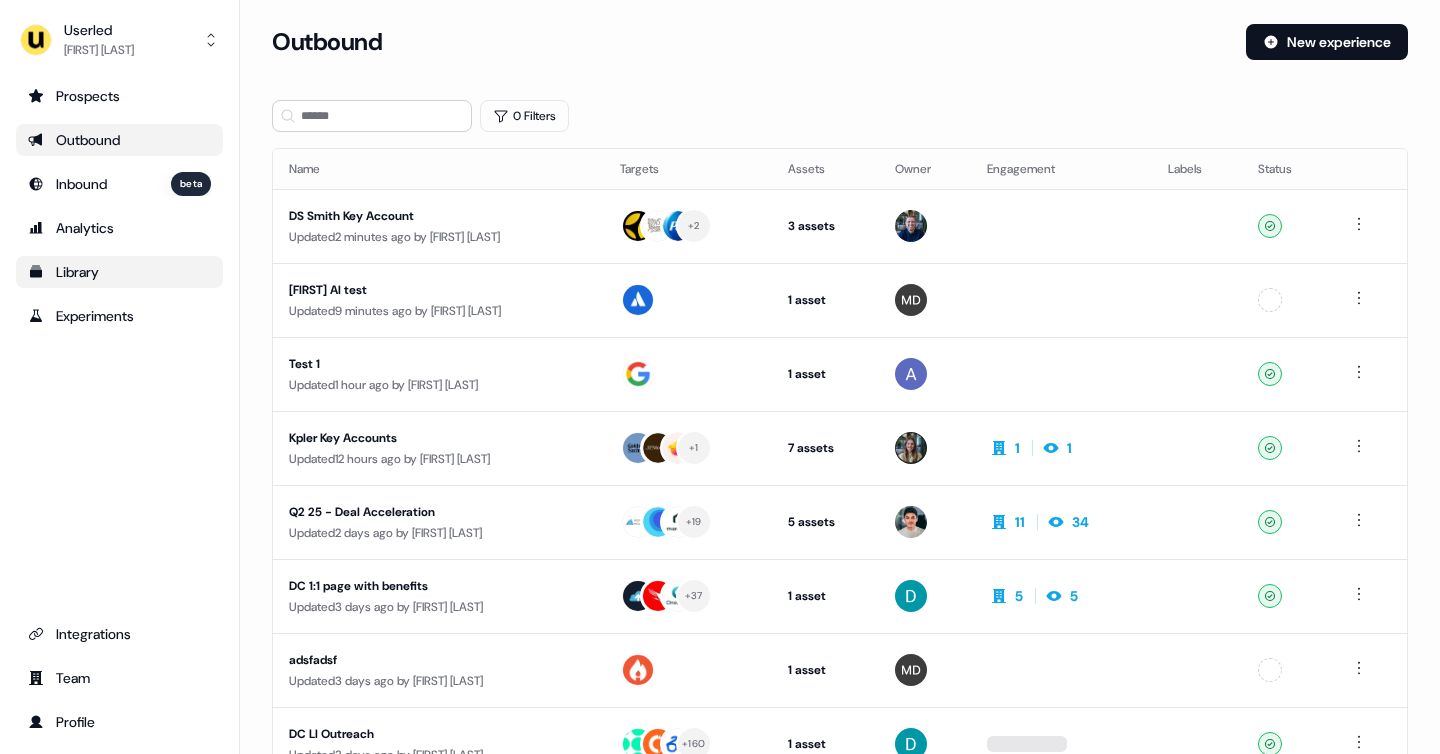 click on "Library" at bounding box center (119, 272) 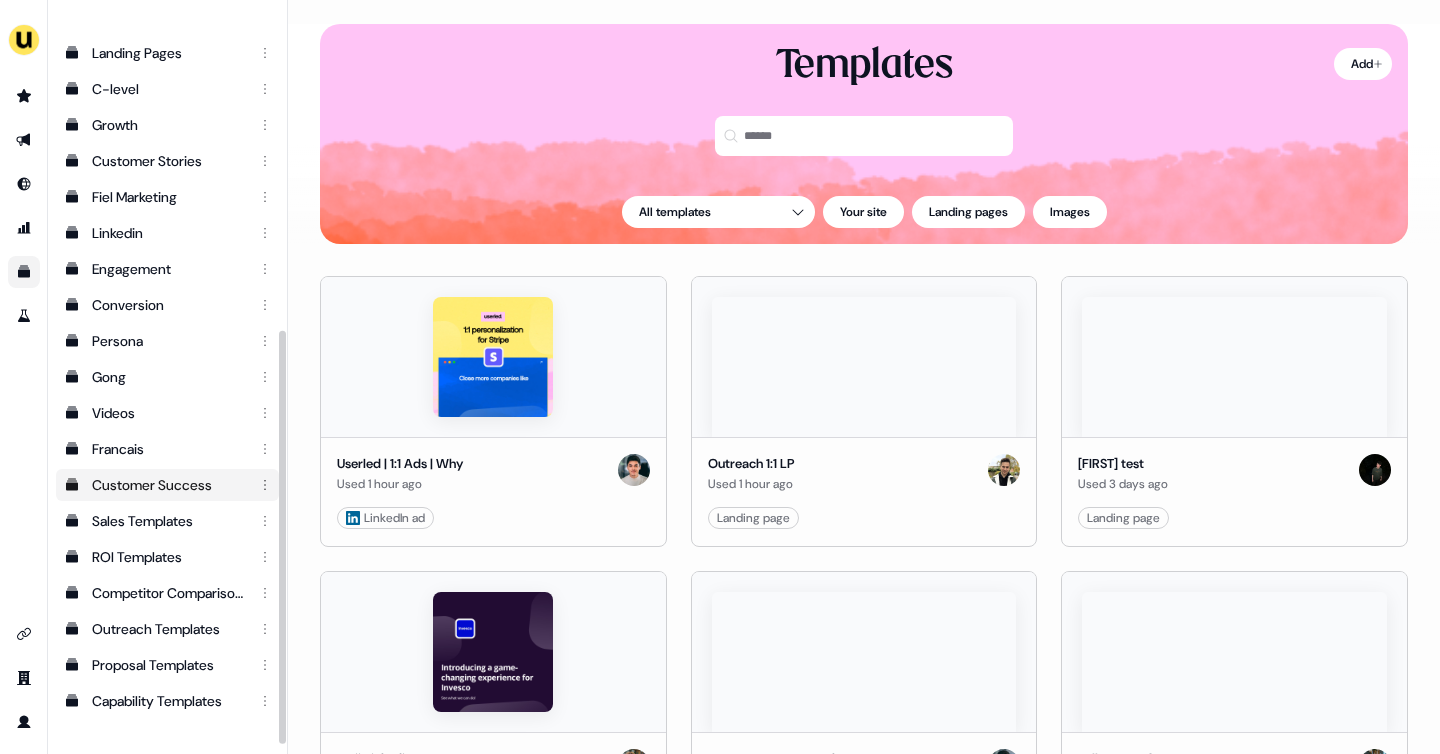 scroll, scrollTop: 578, scrollLeft: 0, axis: vertical 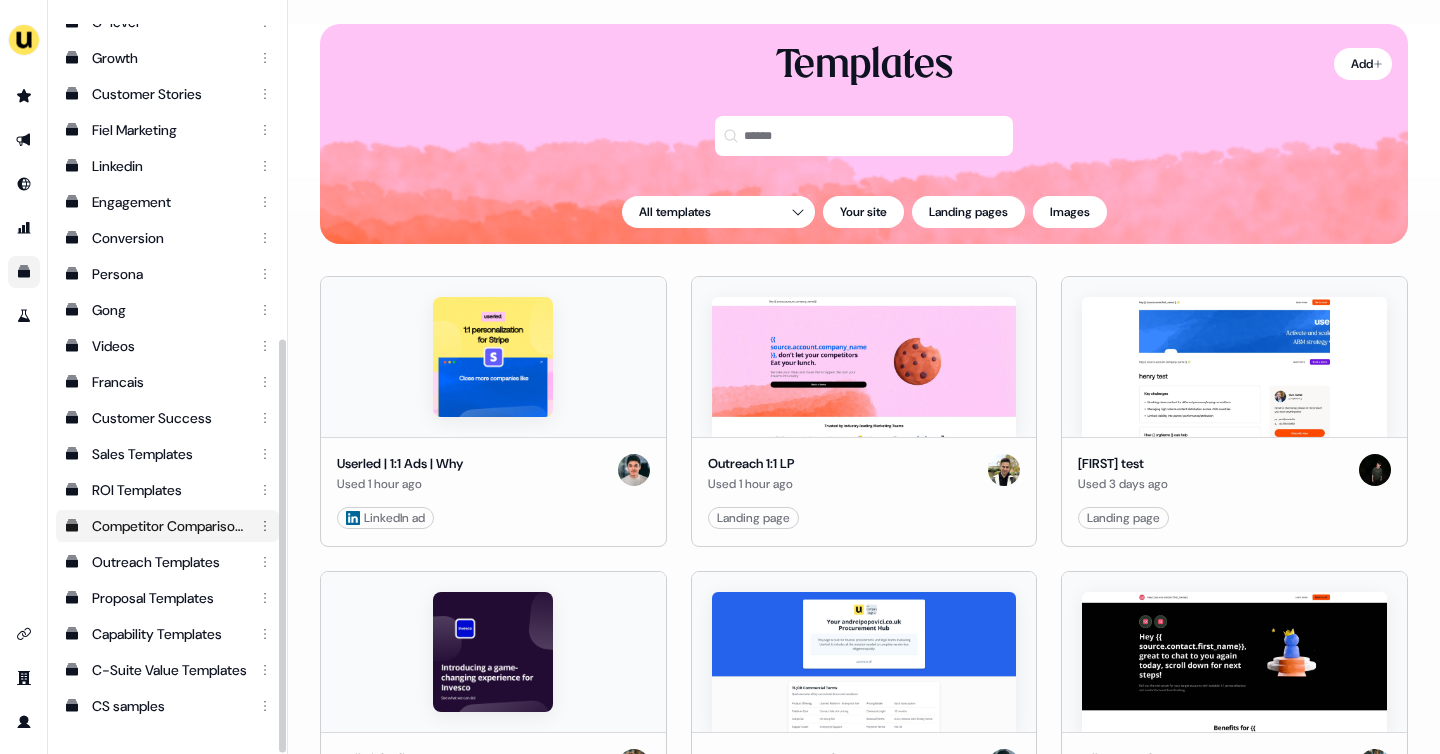 click on "Competitor Comparisons" at bounding box center (169, 526) 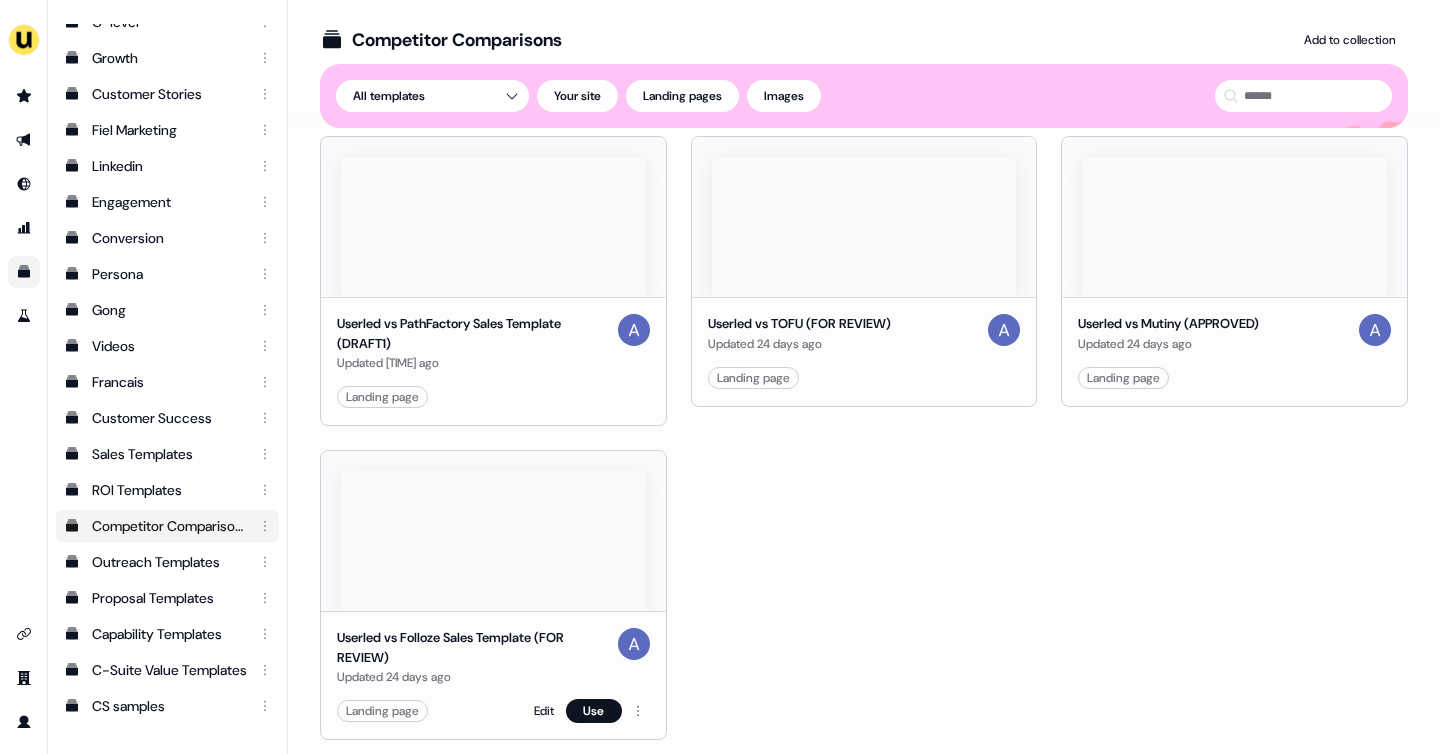 scroll, scrollTop: 26, scrollLeft: 0, axis: vertical 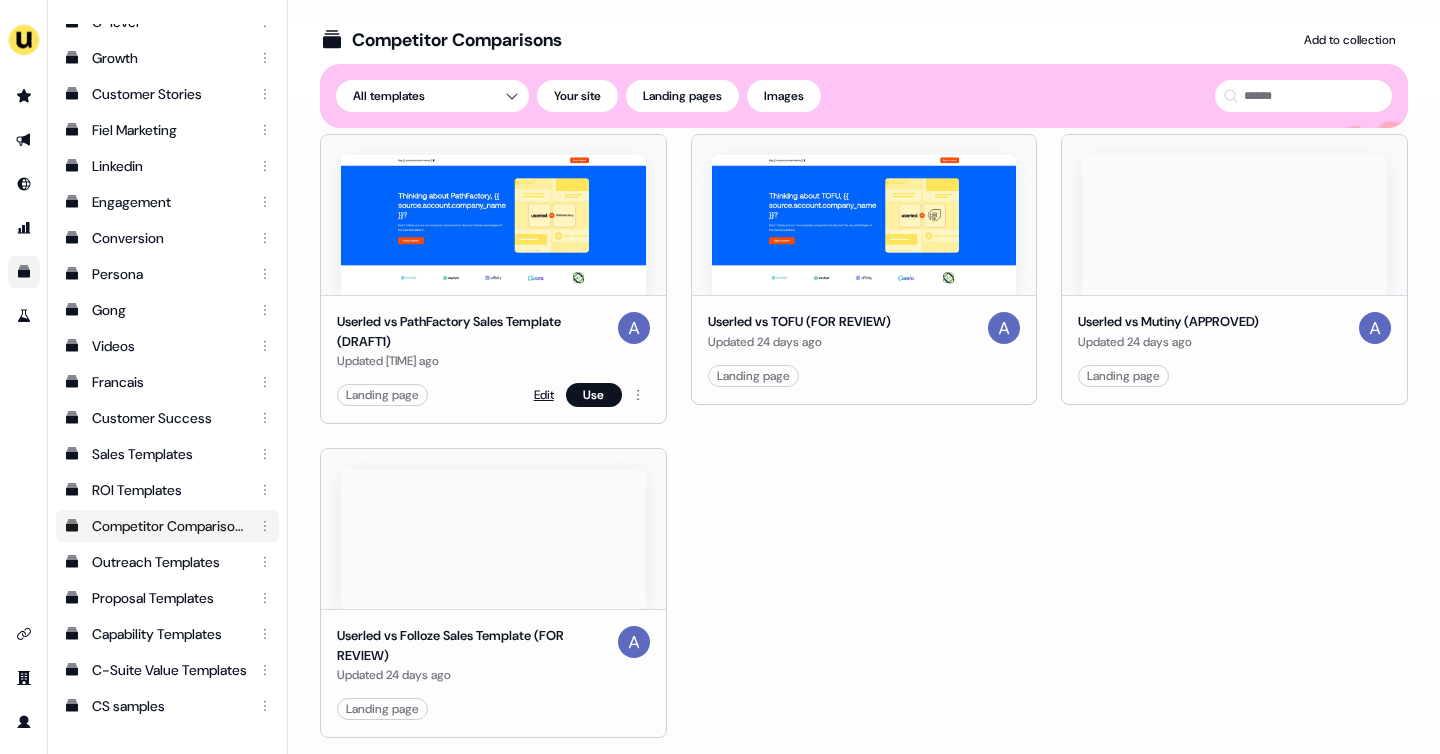 click on "Edit" at bounding box center [544, 395] 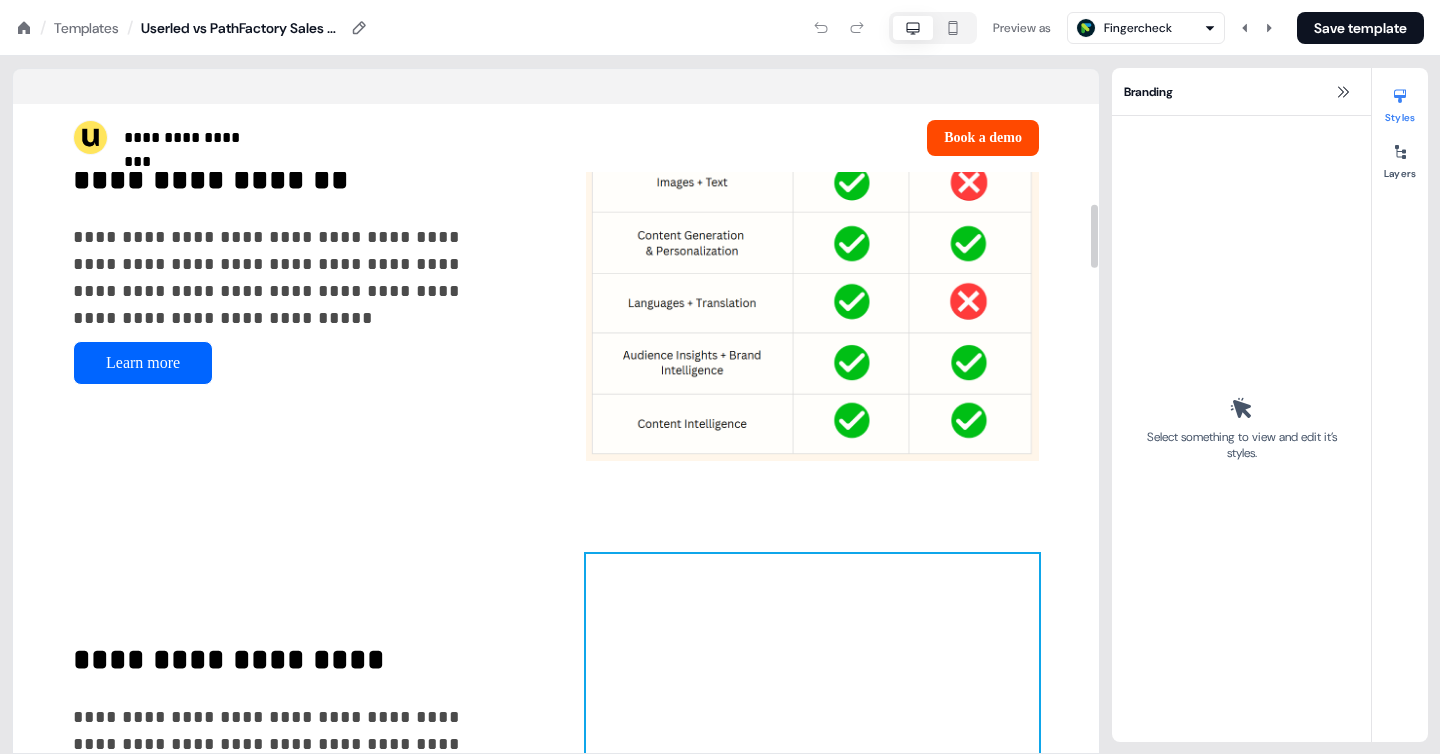 scroll, scrollTop: 929, scrollLeft: 0, axis: vertical 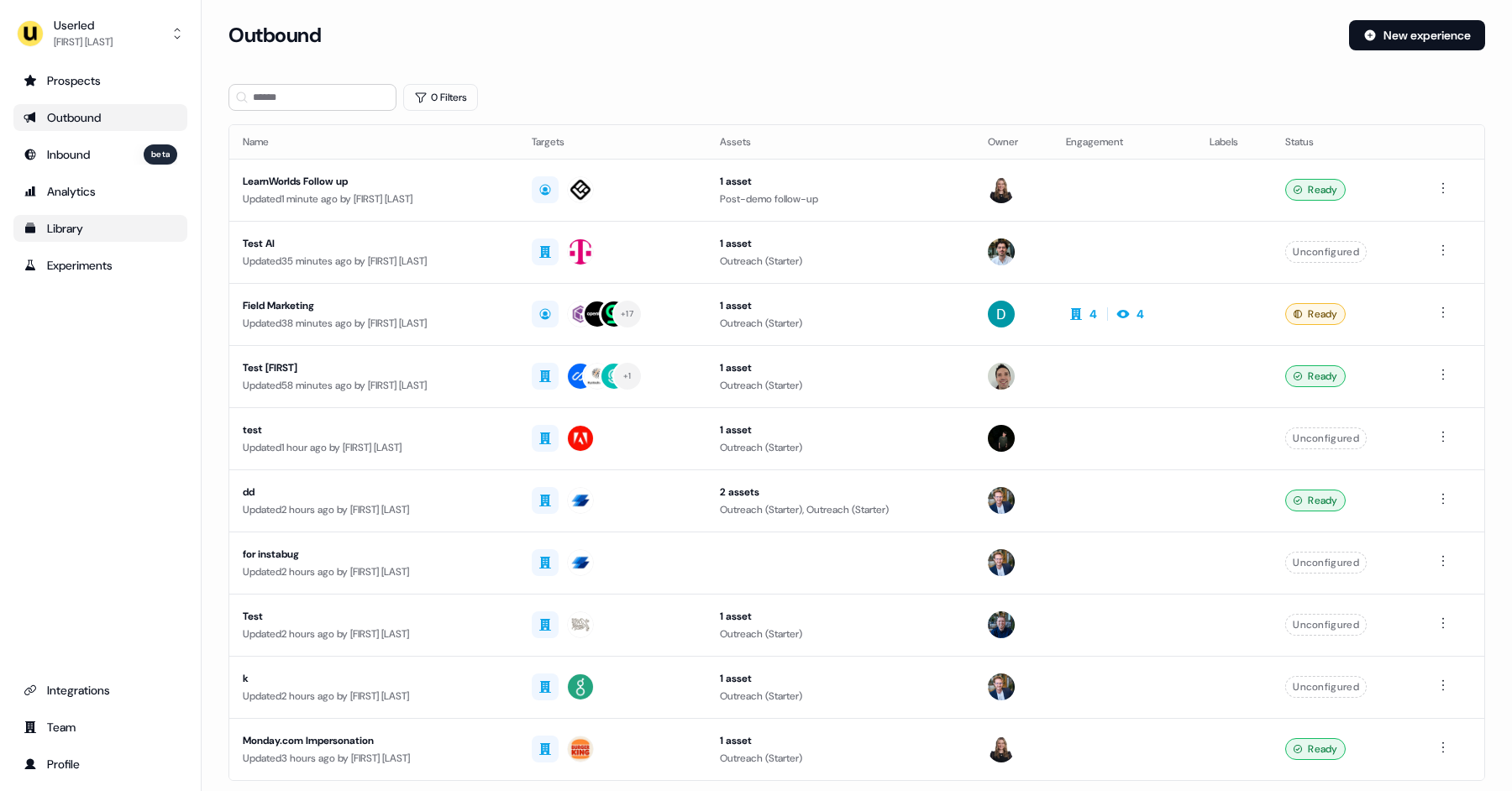 click on "Library" at bounding box center (100, 228) 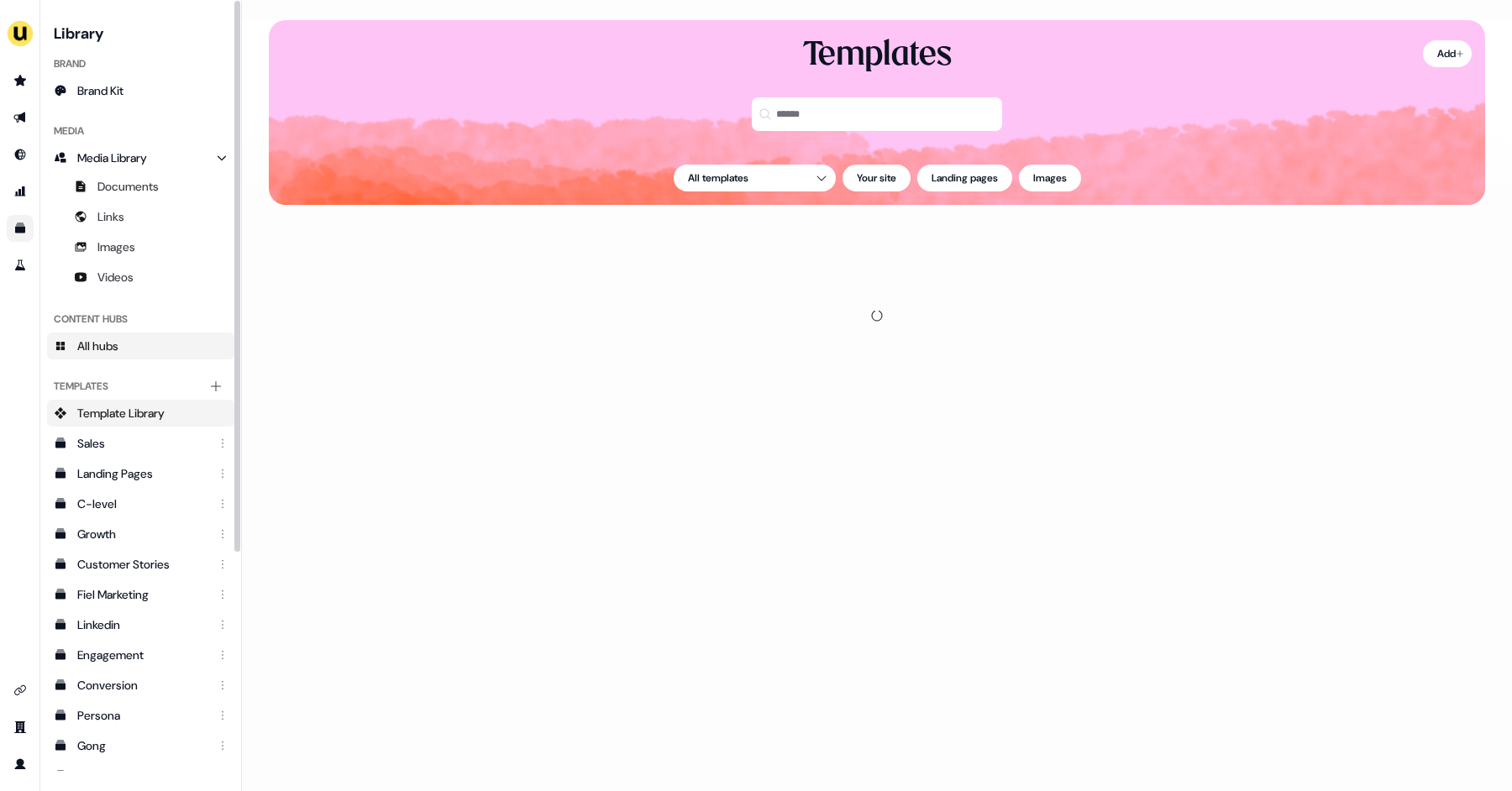 click on "All hubs" at bounding box center (97, 346) 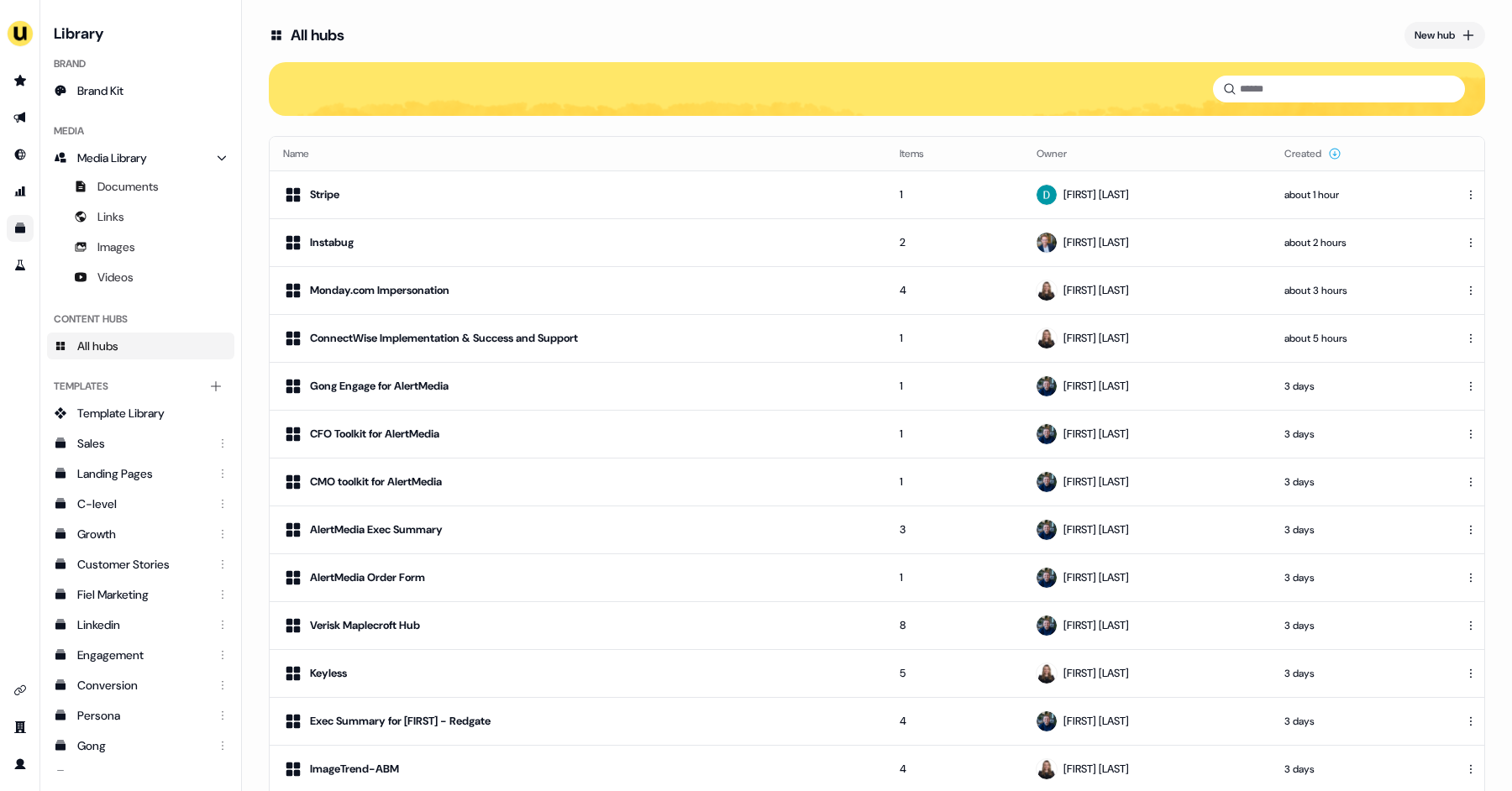 click at bounding box center [877, 89] 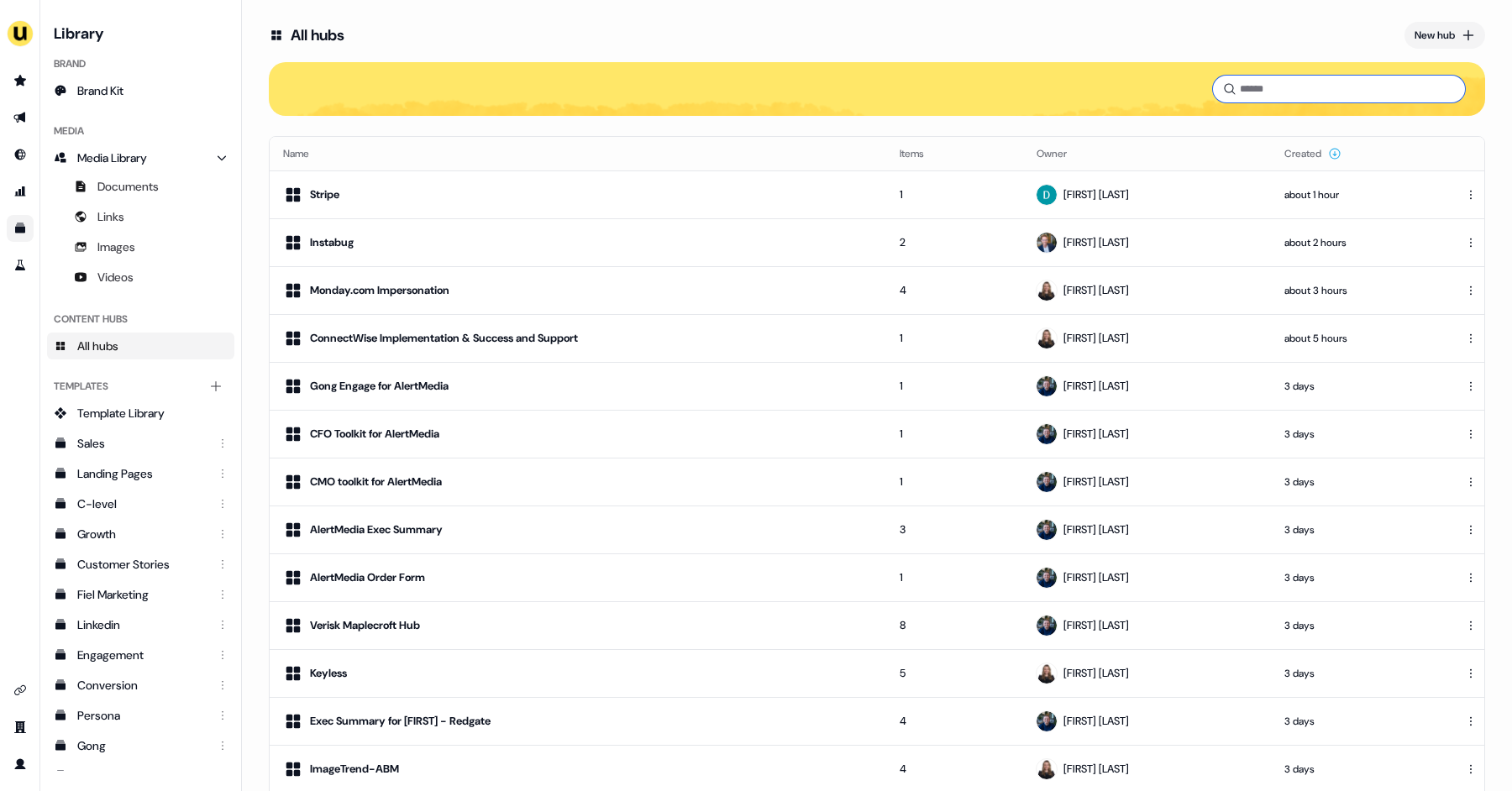 click at bounding box center [1339, 89] 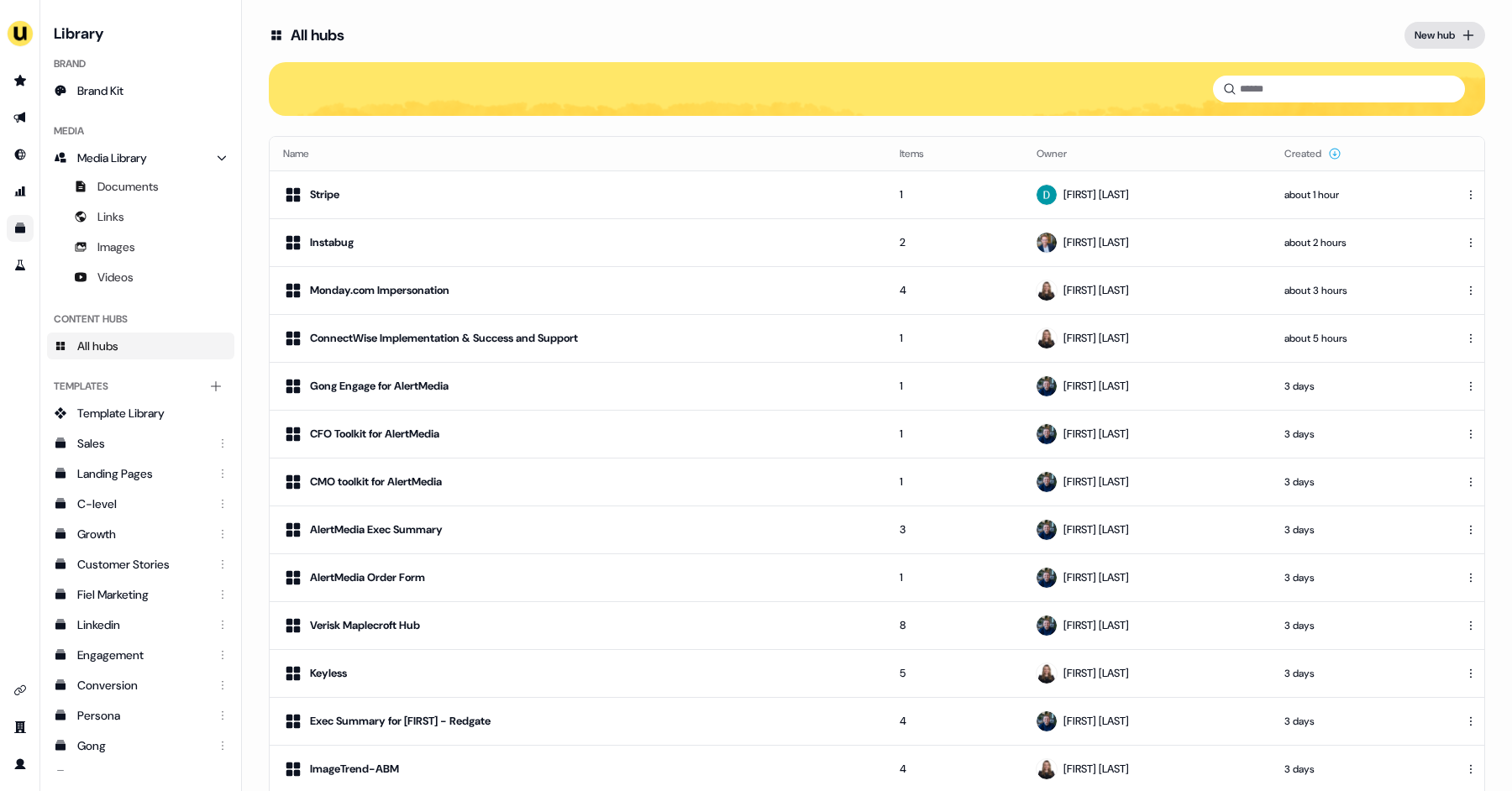 click on "New hub" at bounding box center [1435, 35] 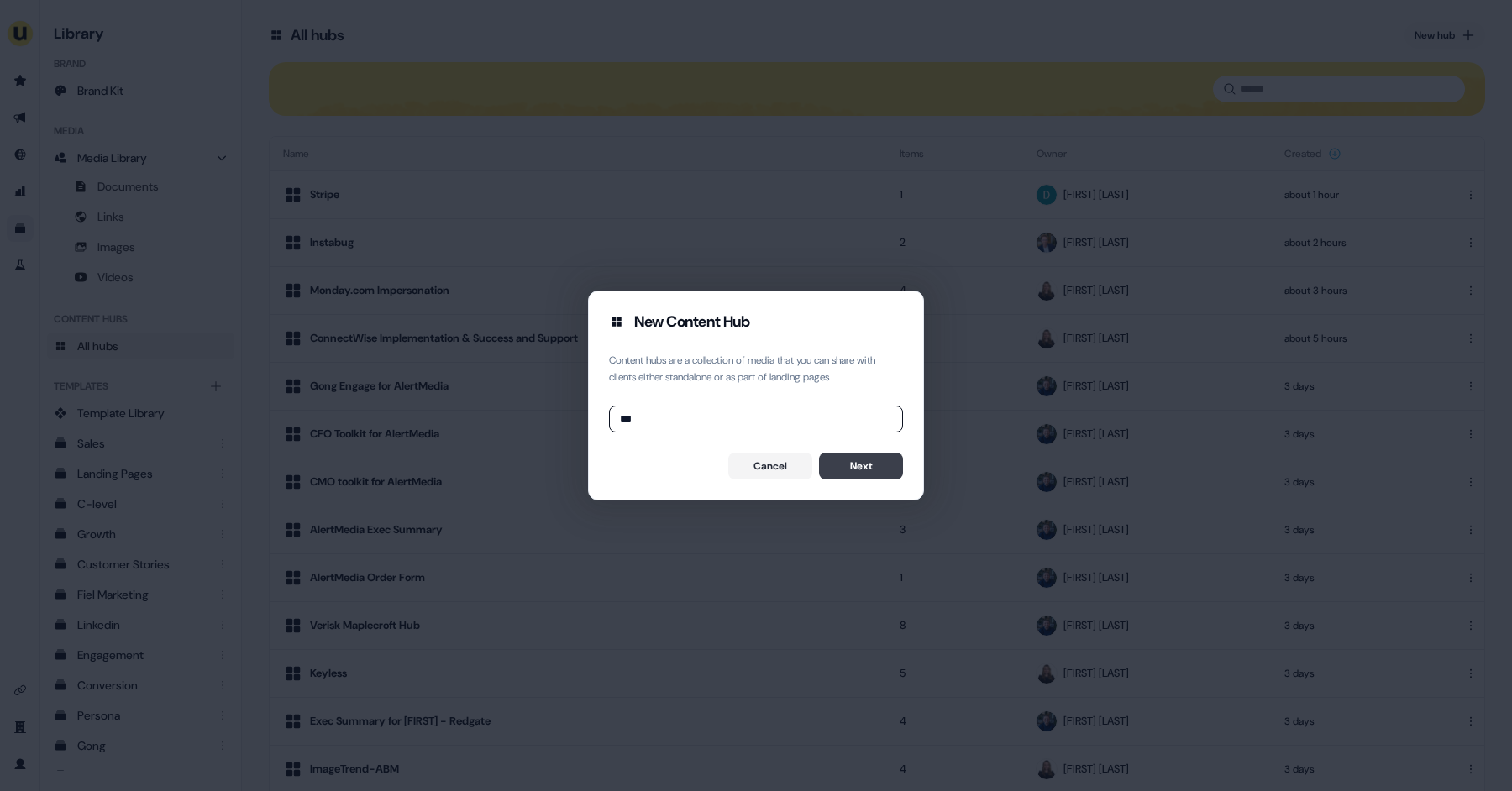 type on "***" 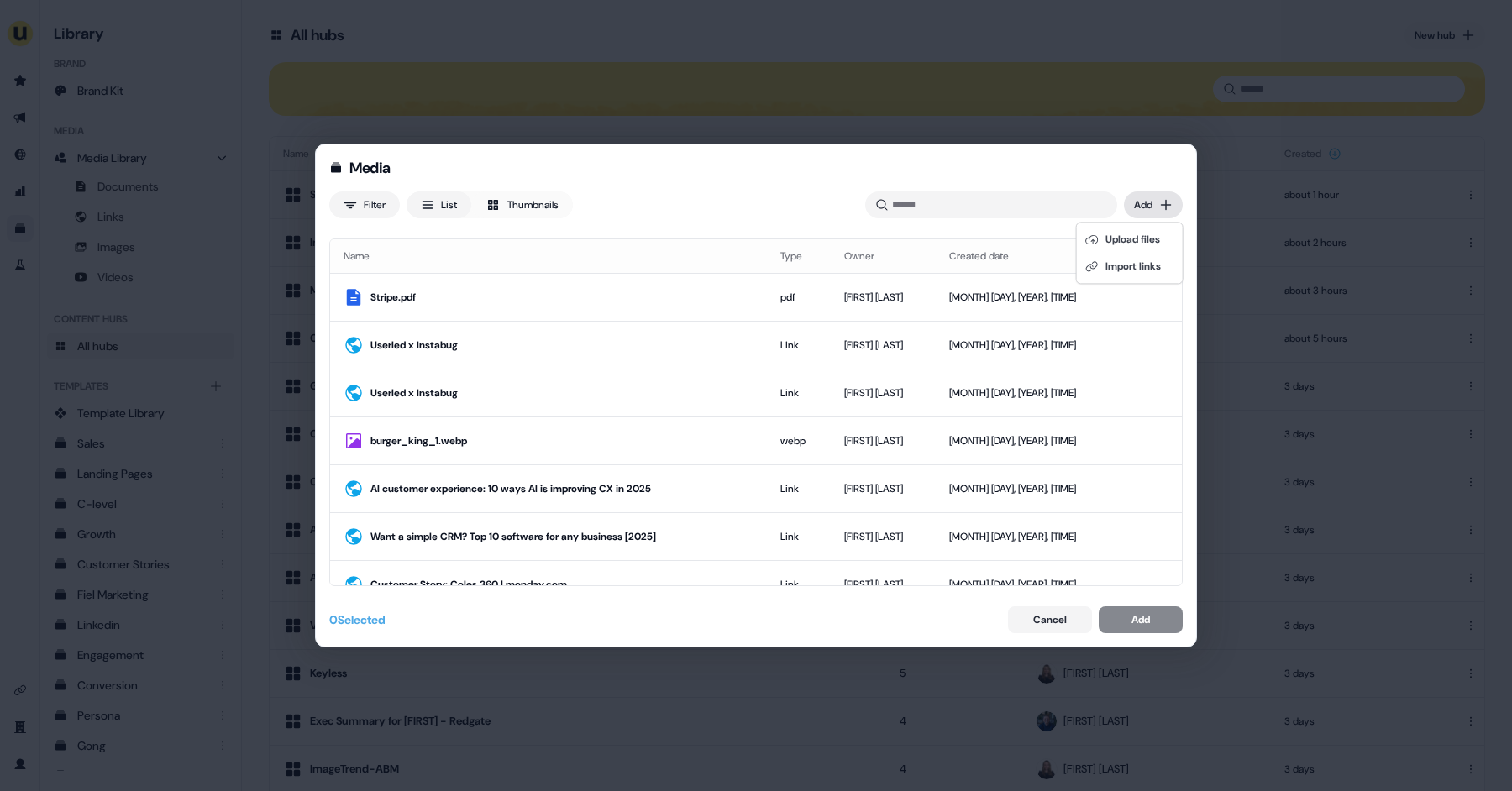 click on "Media Filter List Thumbnails Uploaded Add Name Type Owner Created date Stripe.pdf pdf [FIRST] [LAST] [MONTH] [DAY], [YEAR], [TIME] Userled x Instabug Link [FIRST] [LAST] [MONTH] [DAY], [YEAR], [TIME] Userled x Instabug Link [FIRST] [LAST] [MONTH] [DAY], [YEAR], [TIME] burger_king_1.webp webp [FIRST] [LAST] [MONTH] [DAY], [YEAR], [TIME] AI customer experience: 10 ways AI is improving CX in 2025 Link [FIRST] [LAST] [MONTH] [DAY], [YEAR], [TIME] Want a simple CRM? Top 10 software for any business [2025] Link [FIRST] [LAST] [MONTH] [DAY], [YEAR], [TIME] Customer Story: Coles 360  | monday.com Link [FIRST] [LAST] [MONTH] [DAY], [YEAR], [TIME] Customer Story: McDonald's  | monday.com Link [FIRST] [LAST] [MONTH] [DAY], [YEAR], [TIME] Screenshot_2025-07-14_at_12.21.53.png png [FIRST] [LAST] [MONTH] [DAY], [YEAR], [TIME] Screenshot_2025-07-14_at_12.21.47.png png [FIRST] [LAST] [MONTH] [DAY], [YEAR], [TIME] Screenshot_2025-07-14_at_12.21.41.png png [FIRST] [LAST] [MONTH] [DAY], [YEAR], [TIME] Folloze_templates.PNG png [FIRST] [LAST] png png png 0" at bounding box center [756, 396] 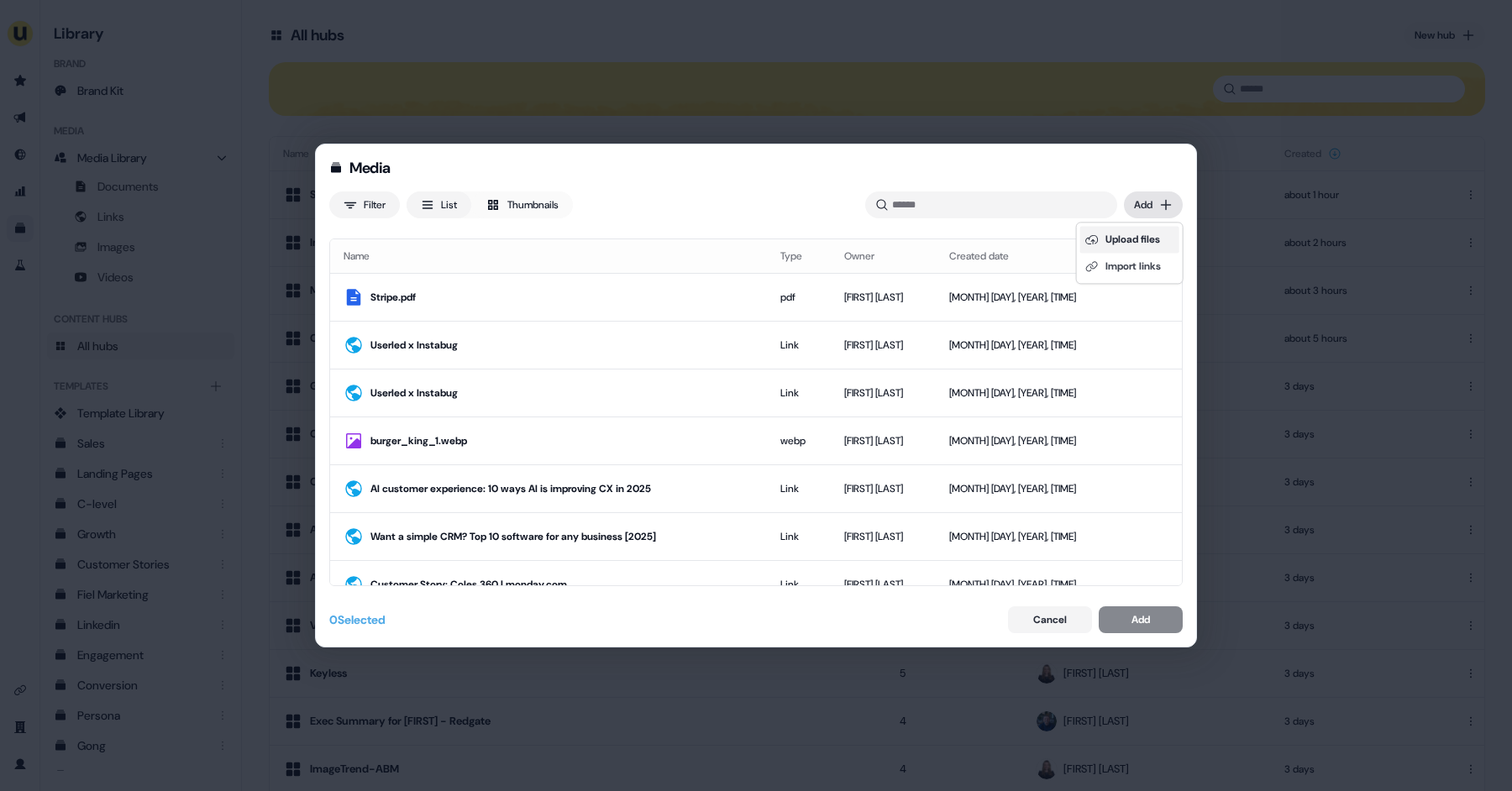click on "Upload files" at bounding box center [1130, 239] 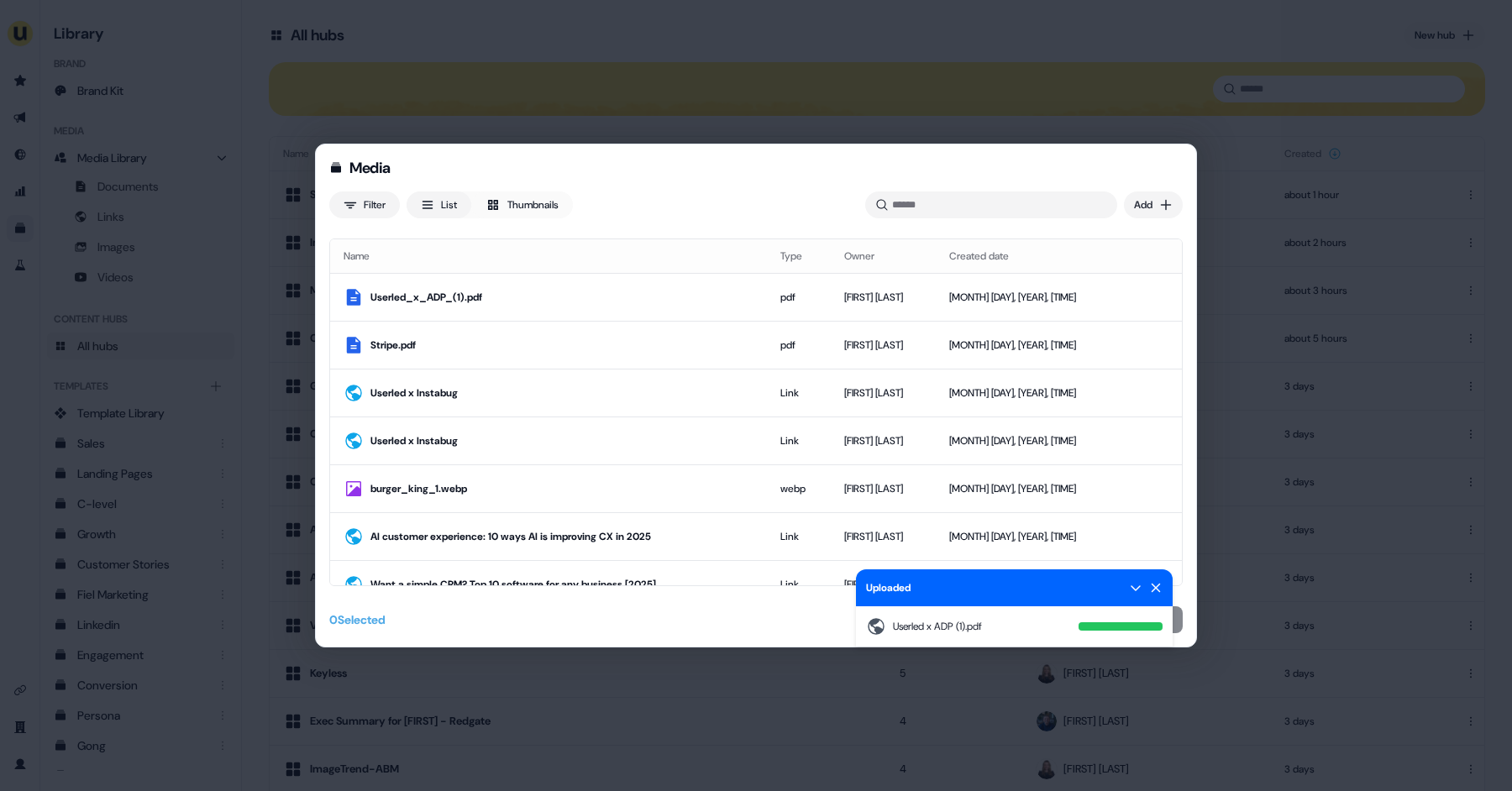 click 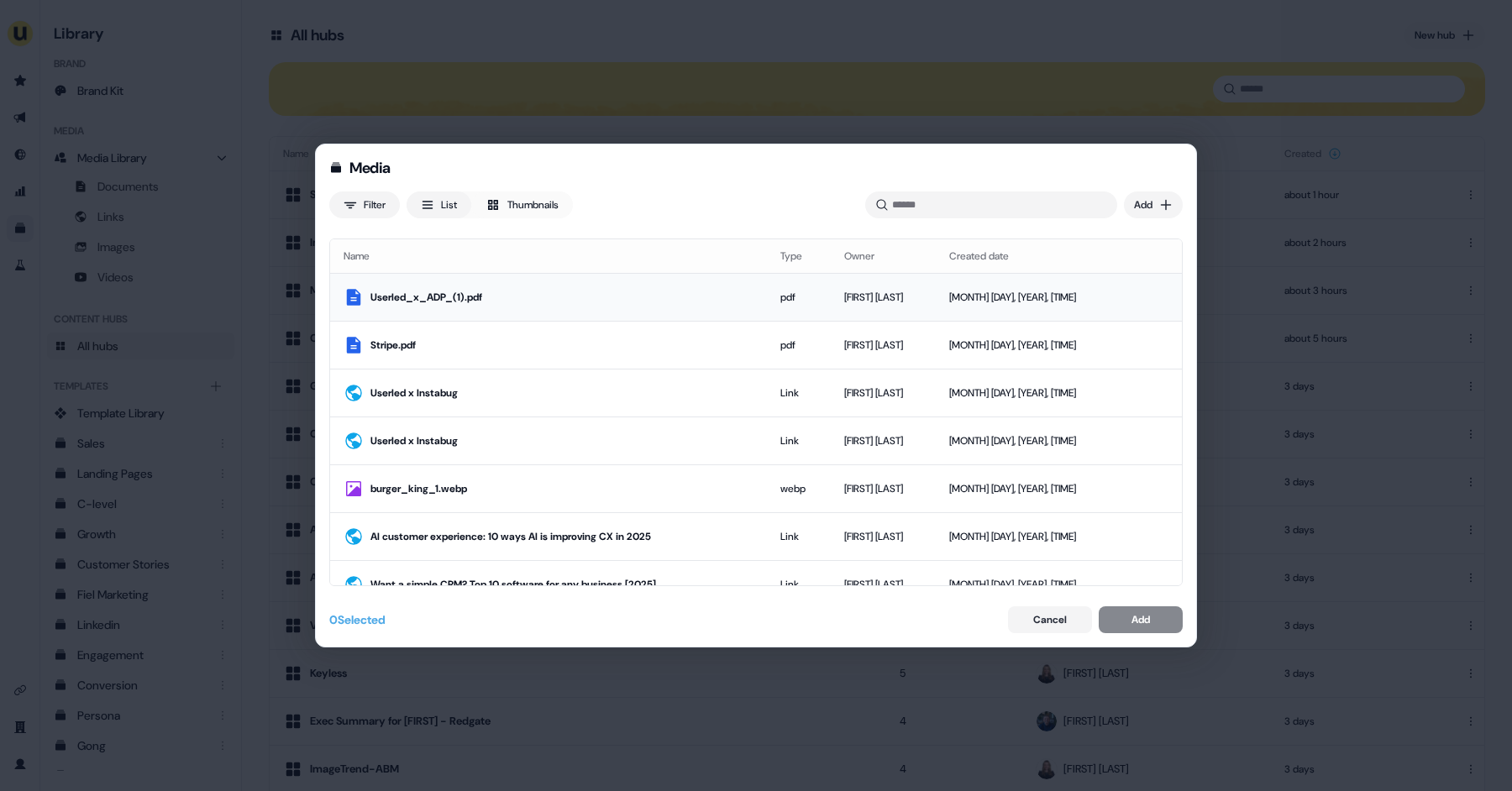 click on "Userled_x_ADP_(1).pdf" at bounding box center [562, 297] 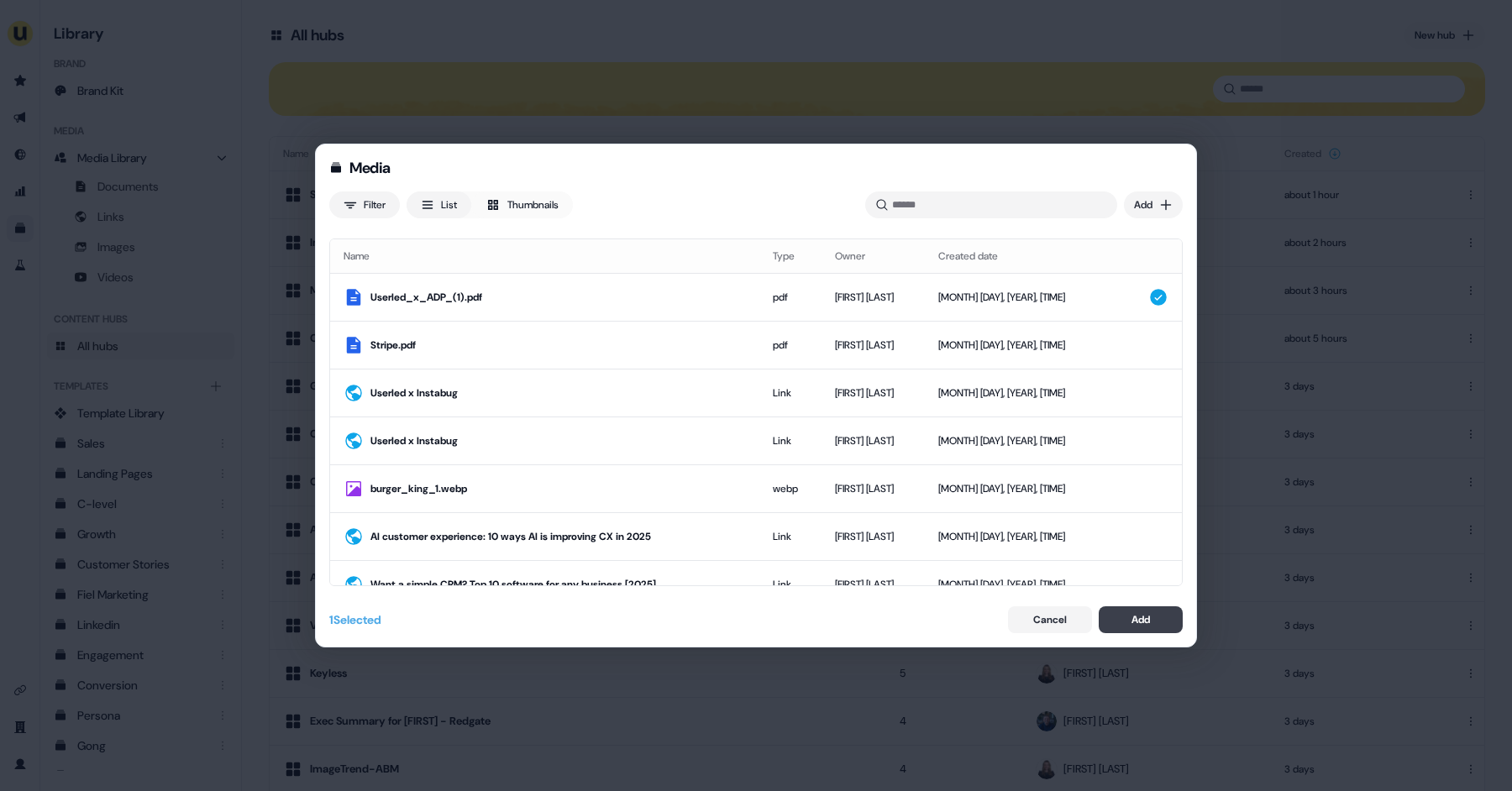 click on "Add" at bounding box center [1141, 620] 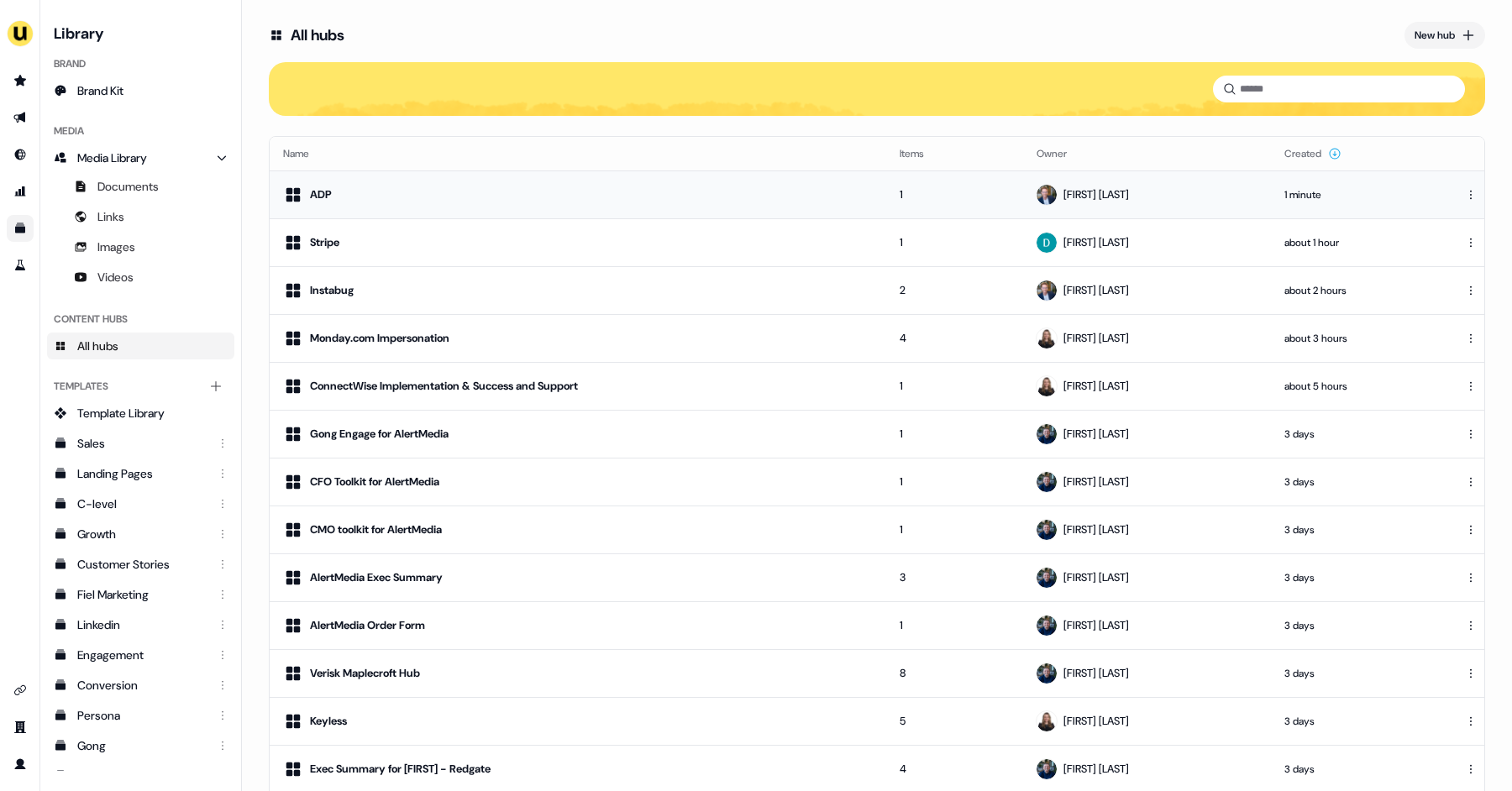 click on "ADP" at bounding box center (578, 195) 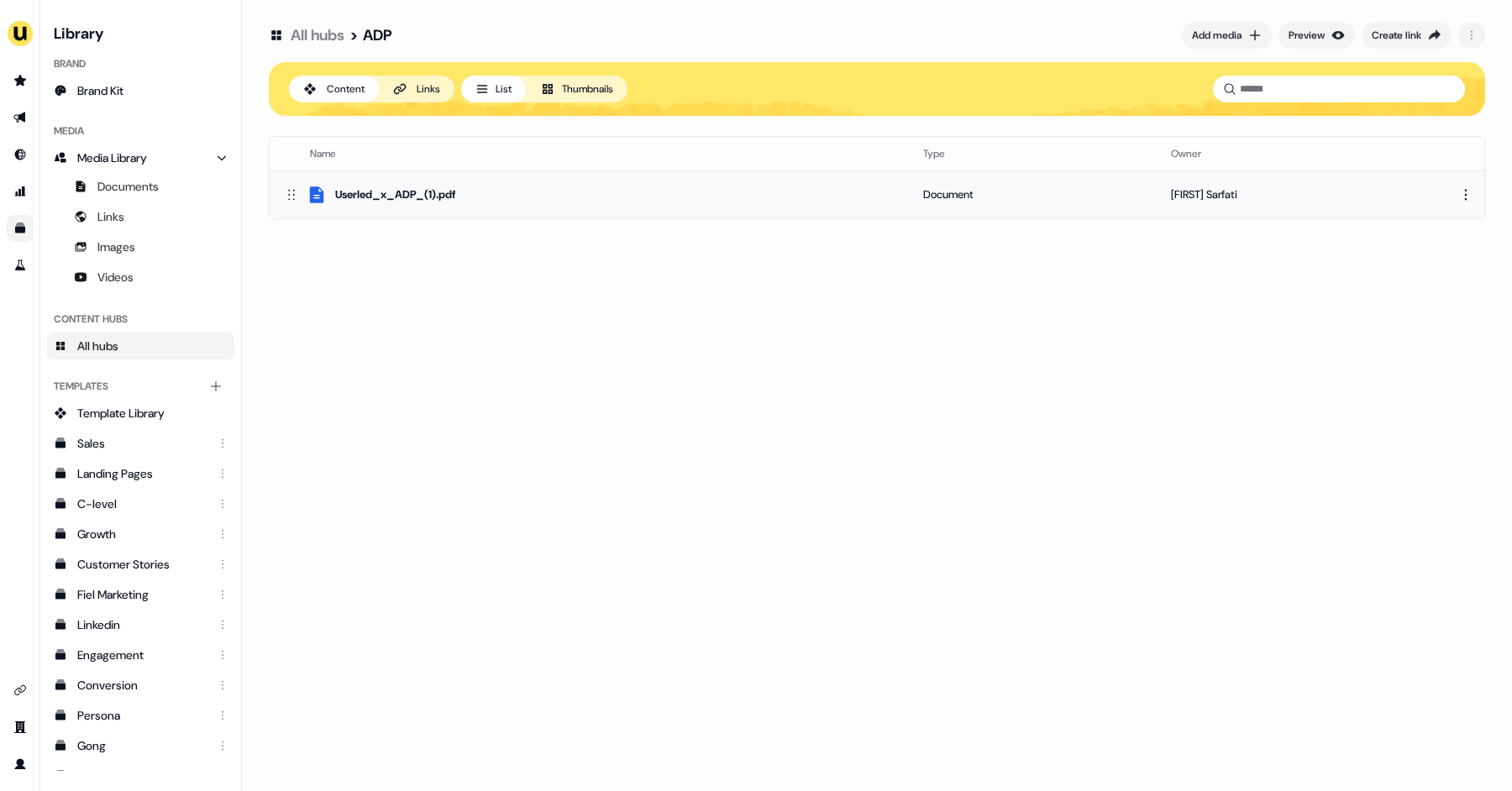 click on "For the best experience switch devices to a bigger screen. Go to Userled.io Library Brand Brand Kit Media Media Library Documents Links Images Videos Content Hubs All hubs Templates   Add collection Template Library Sales Landing Pages C-level Growth Customer Stories Fiel Marketing Linkedin Engagement Conversion Persona Gong Videos Francais Customer Success Sales Templates  ROI Templates Competitor Comparisons Outreach Templates Proposal Templates Capability Templates C-Suite Value Templates CS samples All hubs > ADP Add media Preview Create link Content Links List Thumbnails Name Type Owner Userled_x_ADP_(1).pdf Document [FIRST]   [LAST]
To pick up a draggable item, press the space bar.
While dragging, use the arrow keys to move the item.
Press space again to drop the item in its new position, or press escape to cancel." at bounding box center [756, 396] 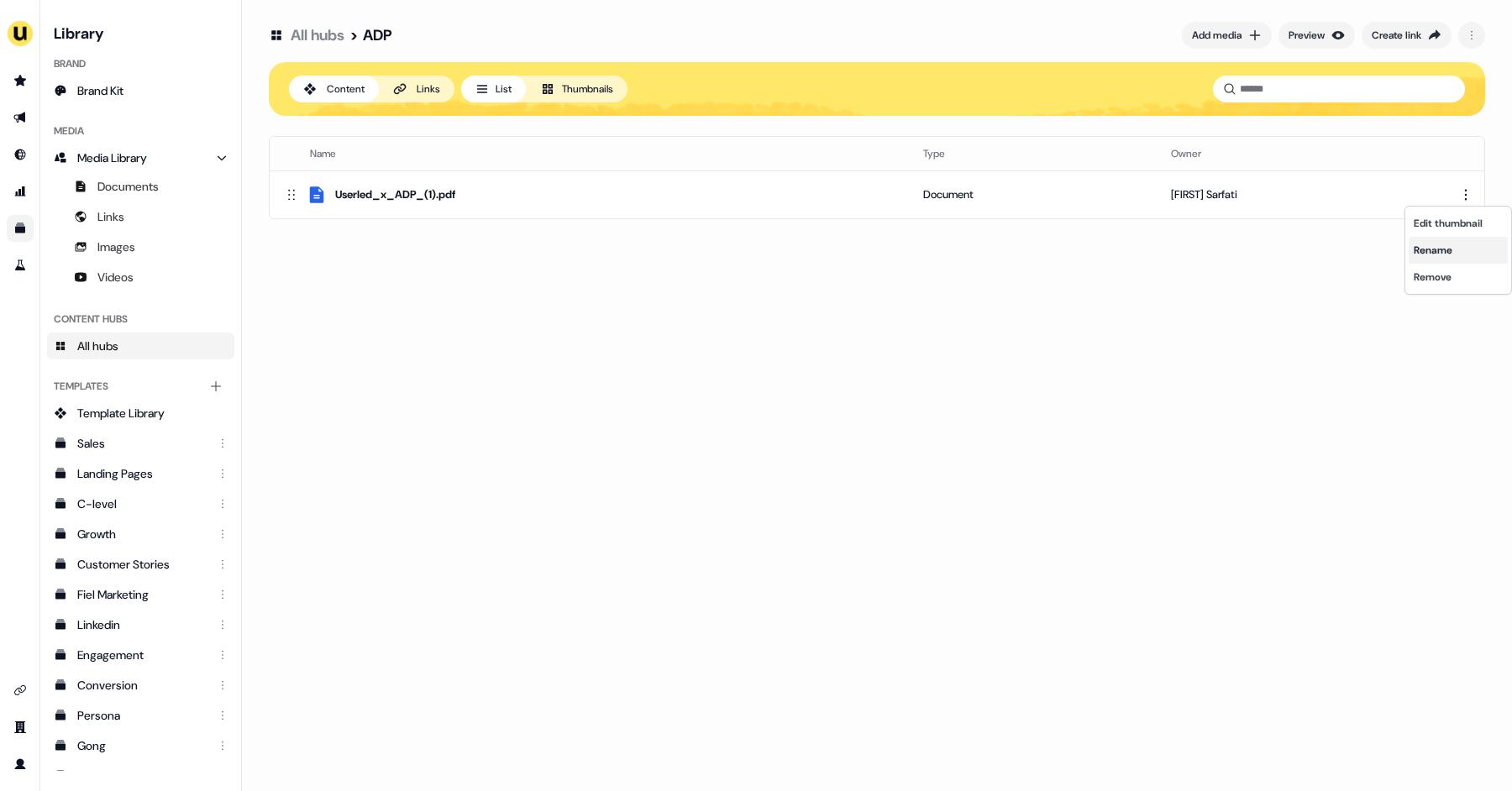 click on "Rename" at bounding box center (1458, 250) 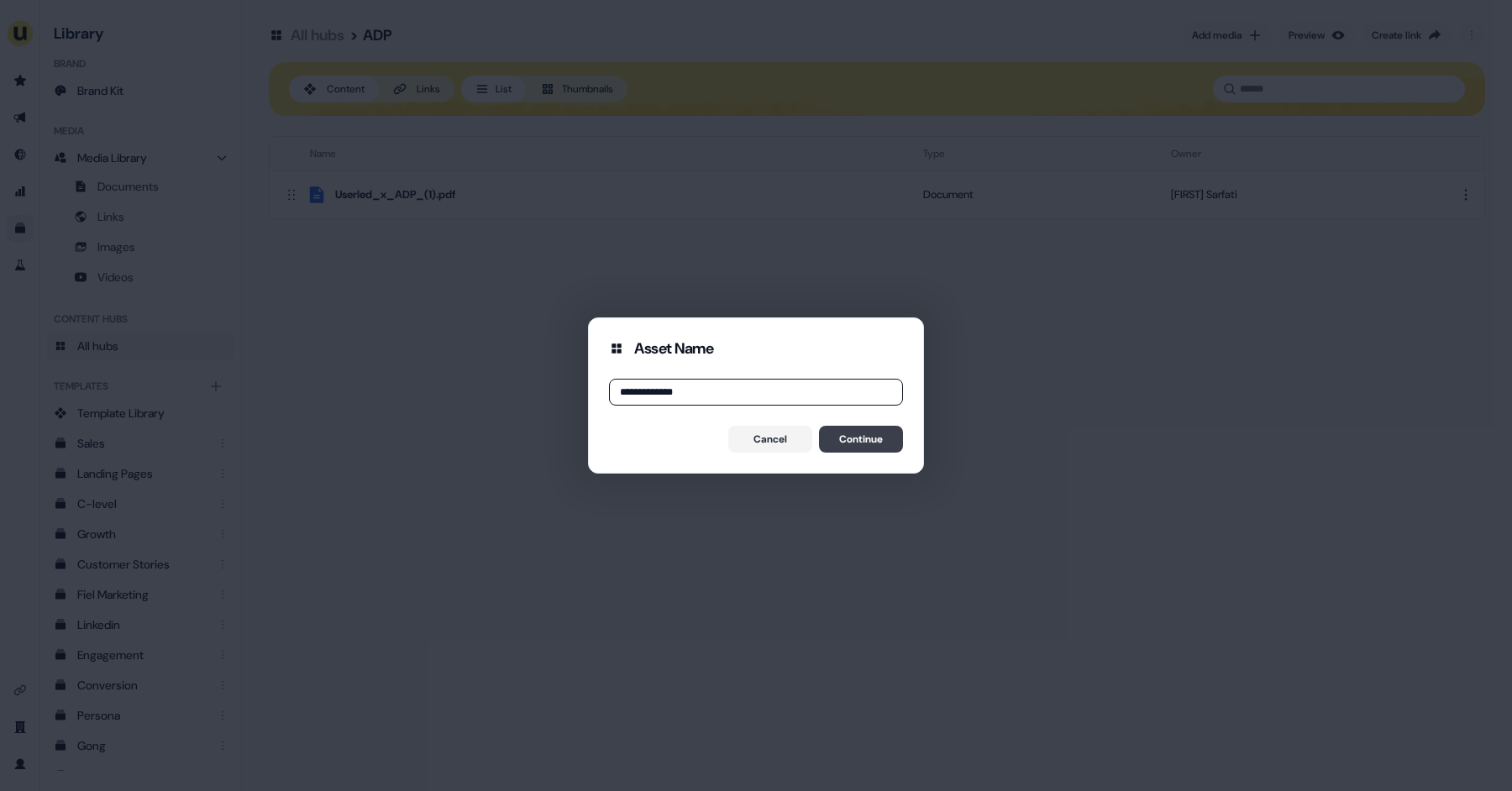 type on "**********" 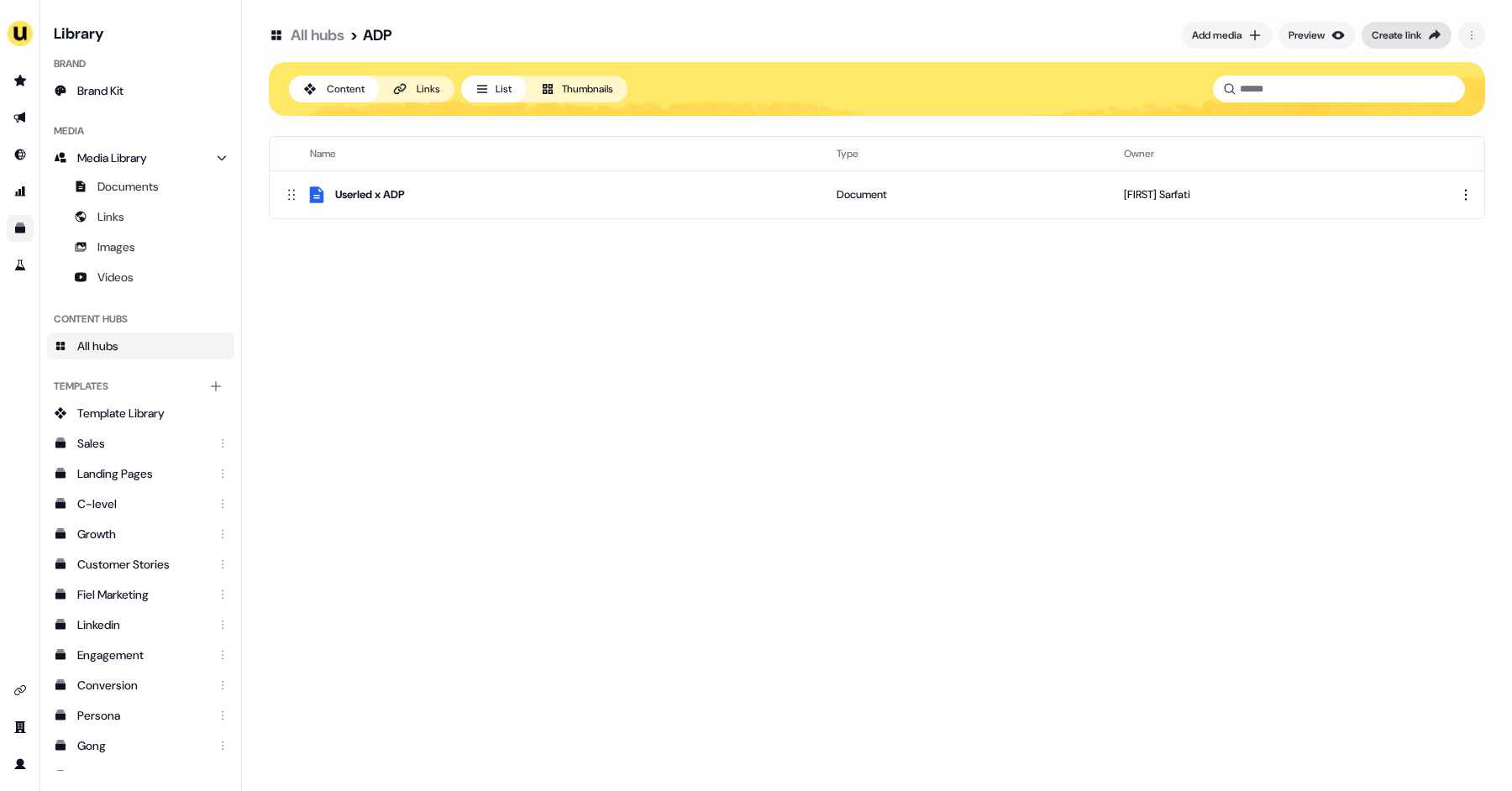 click on "Create link" at bounding box center (1396, 35) 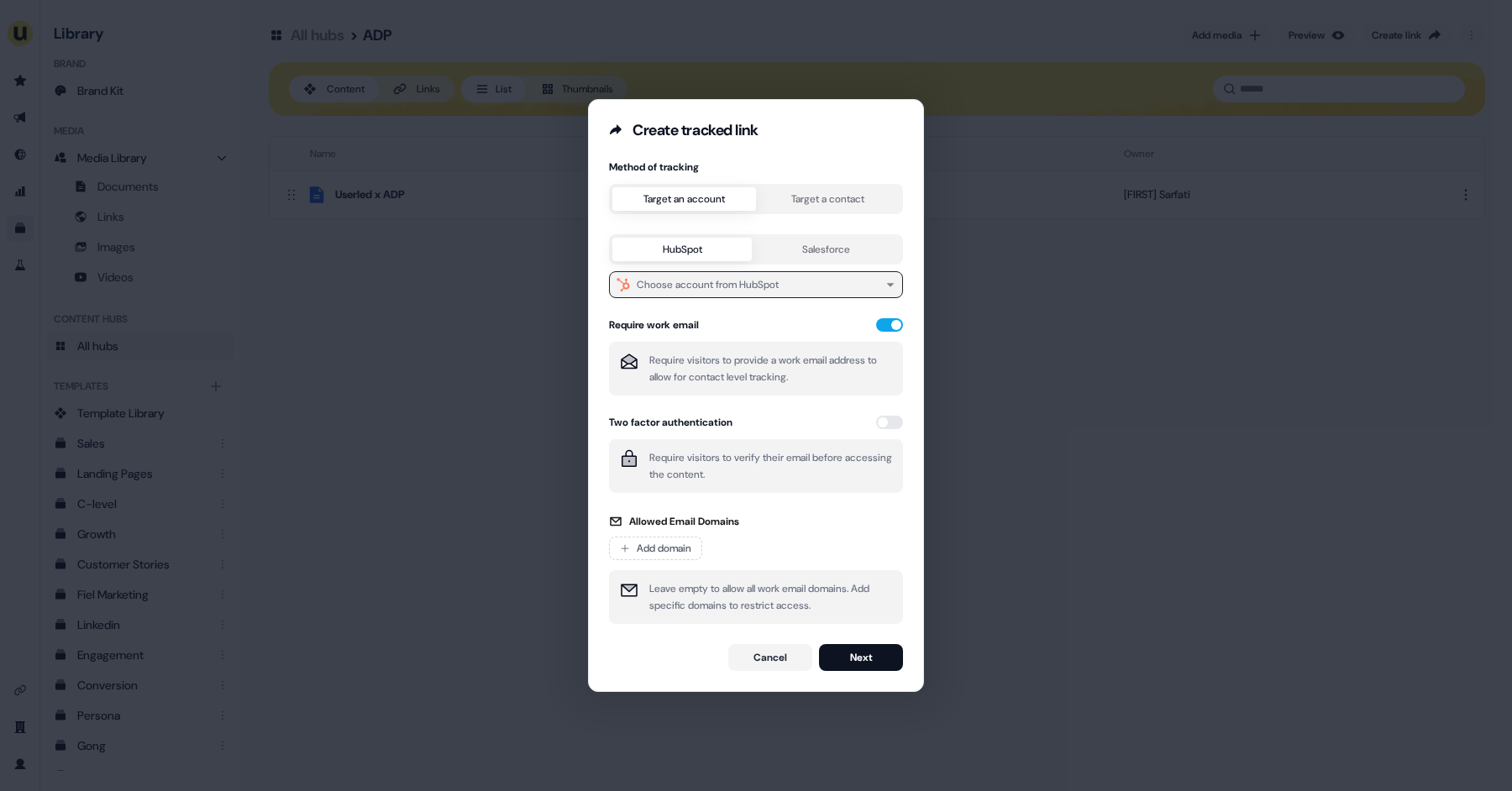 click on "Choose account from HubSpot" at bounding box center [756, 285] 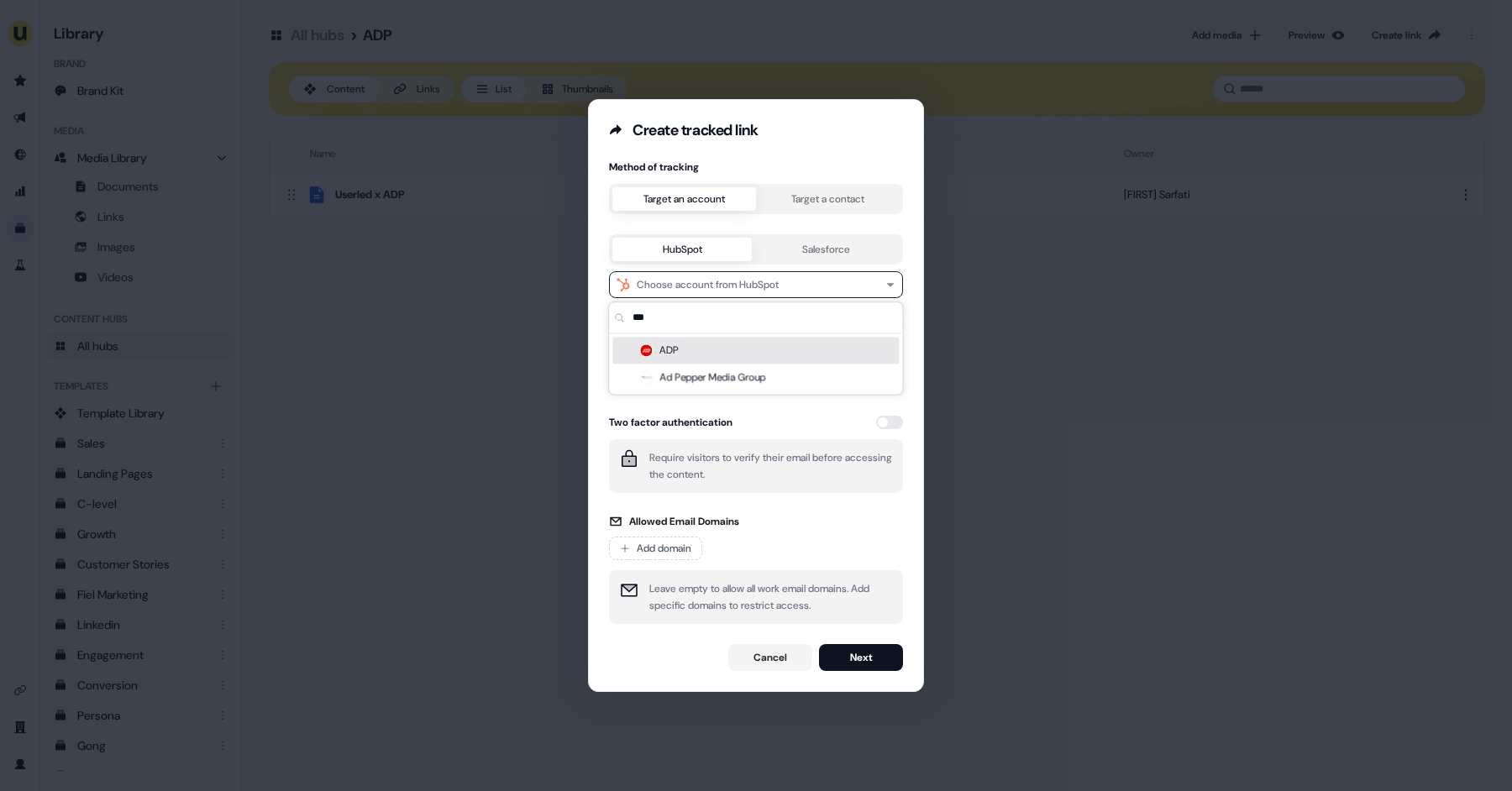 type on "***" 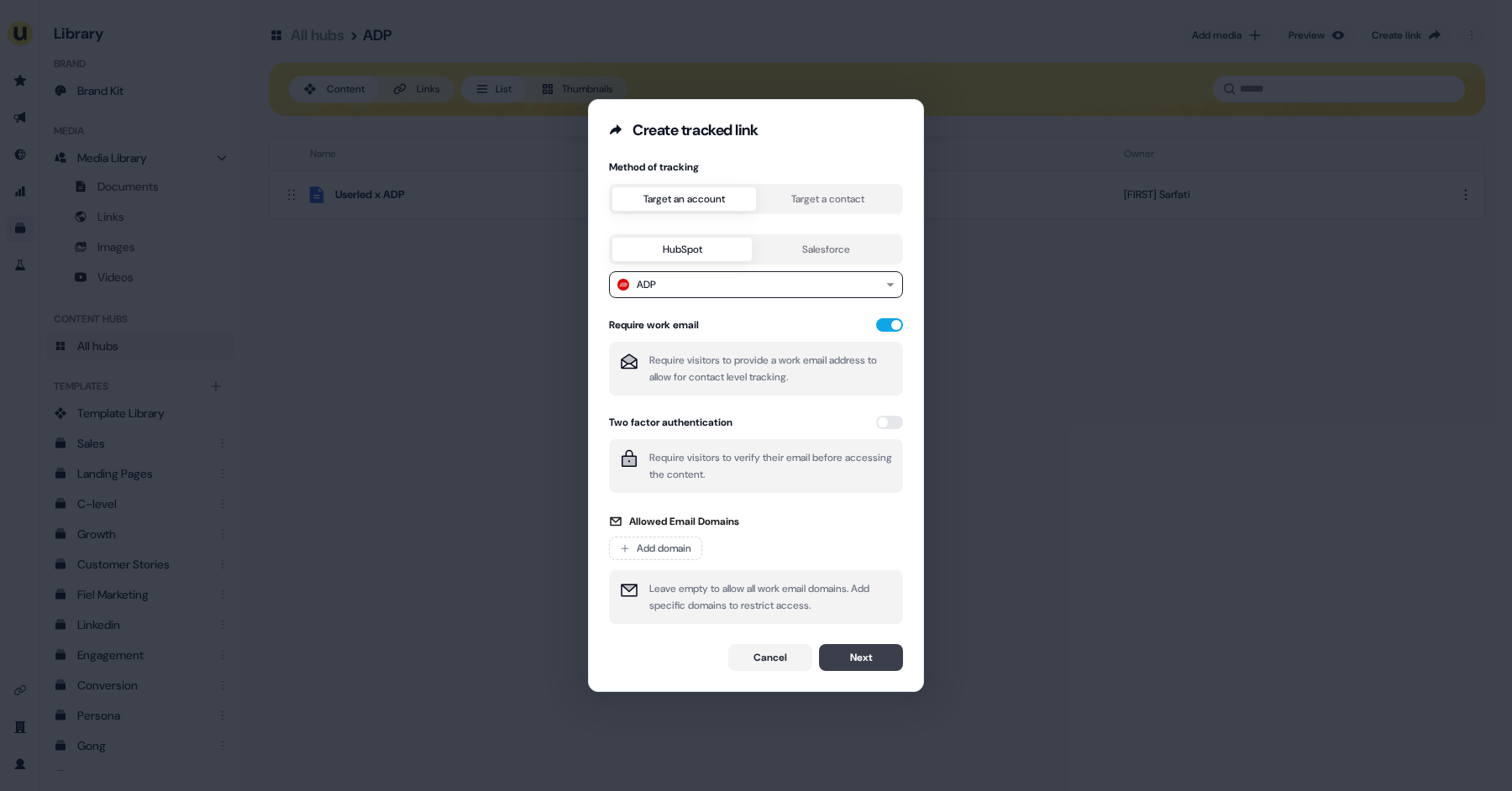 click on "Next" at bounding box center (861, 657) 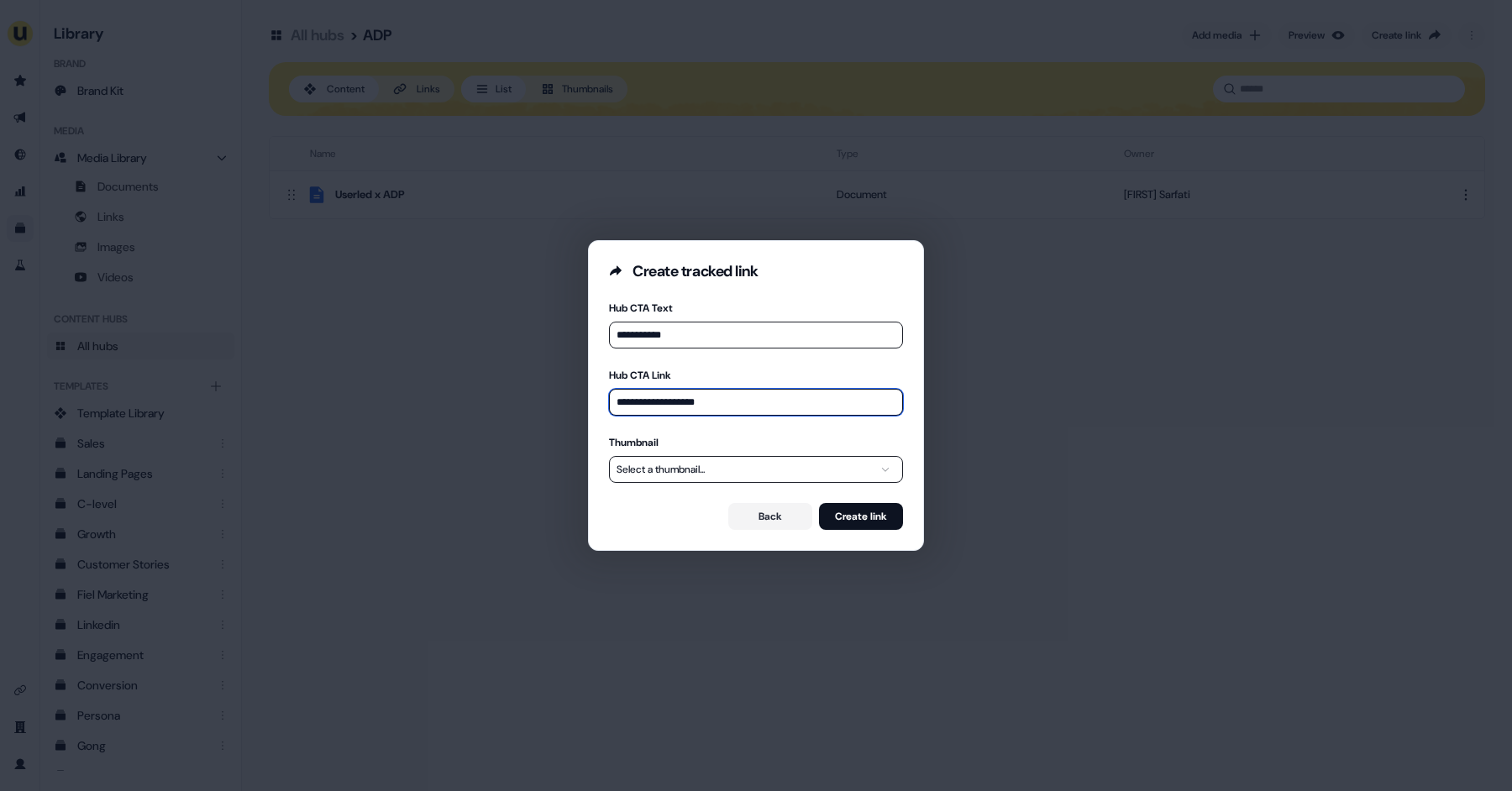 click on "**********" at bounding box center [756, 402] 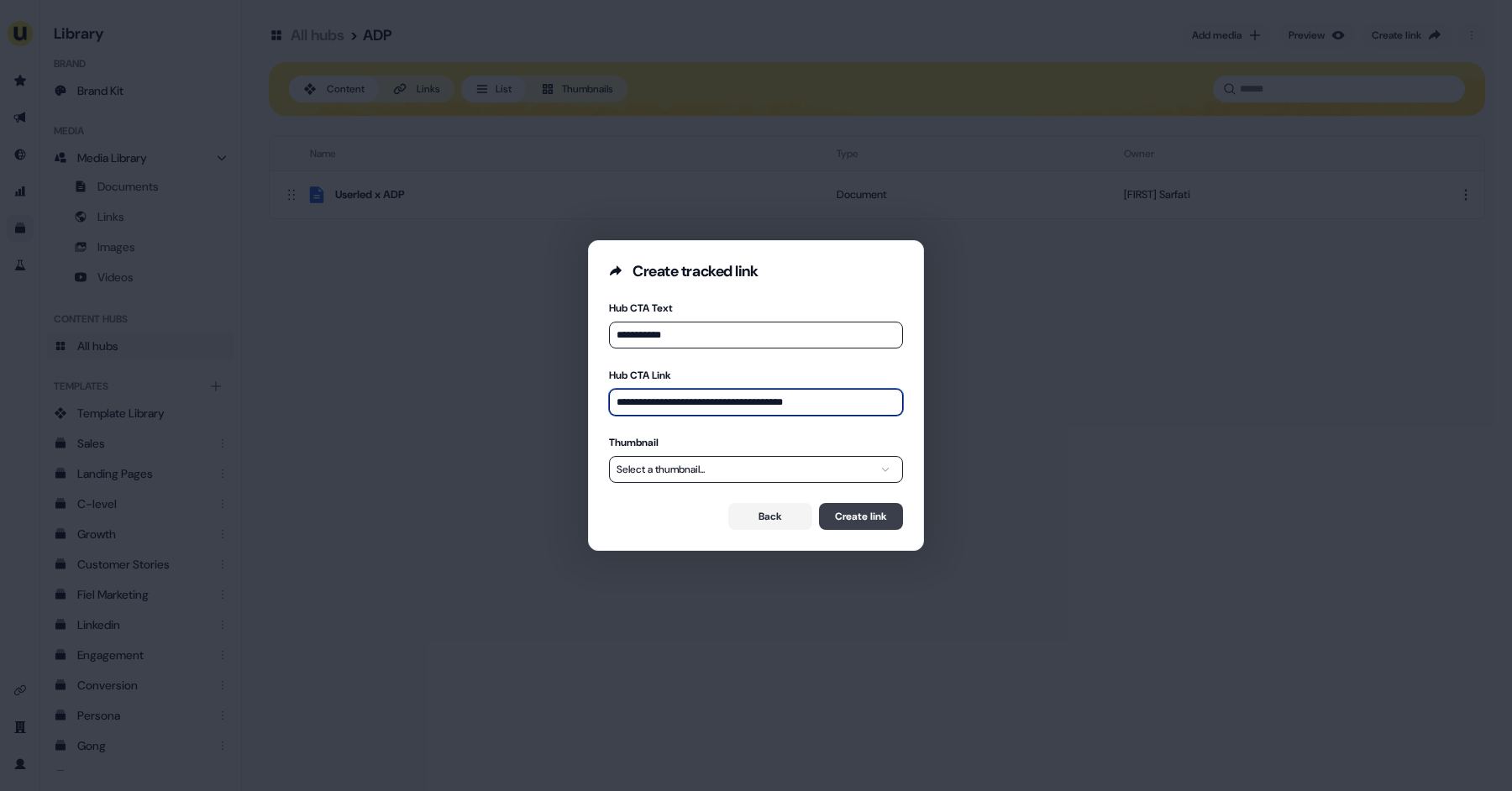 type on "**********" 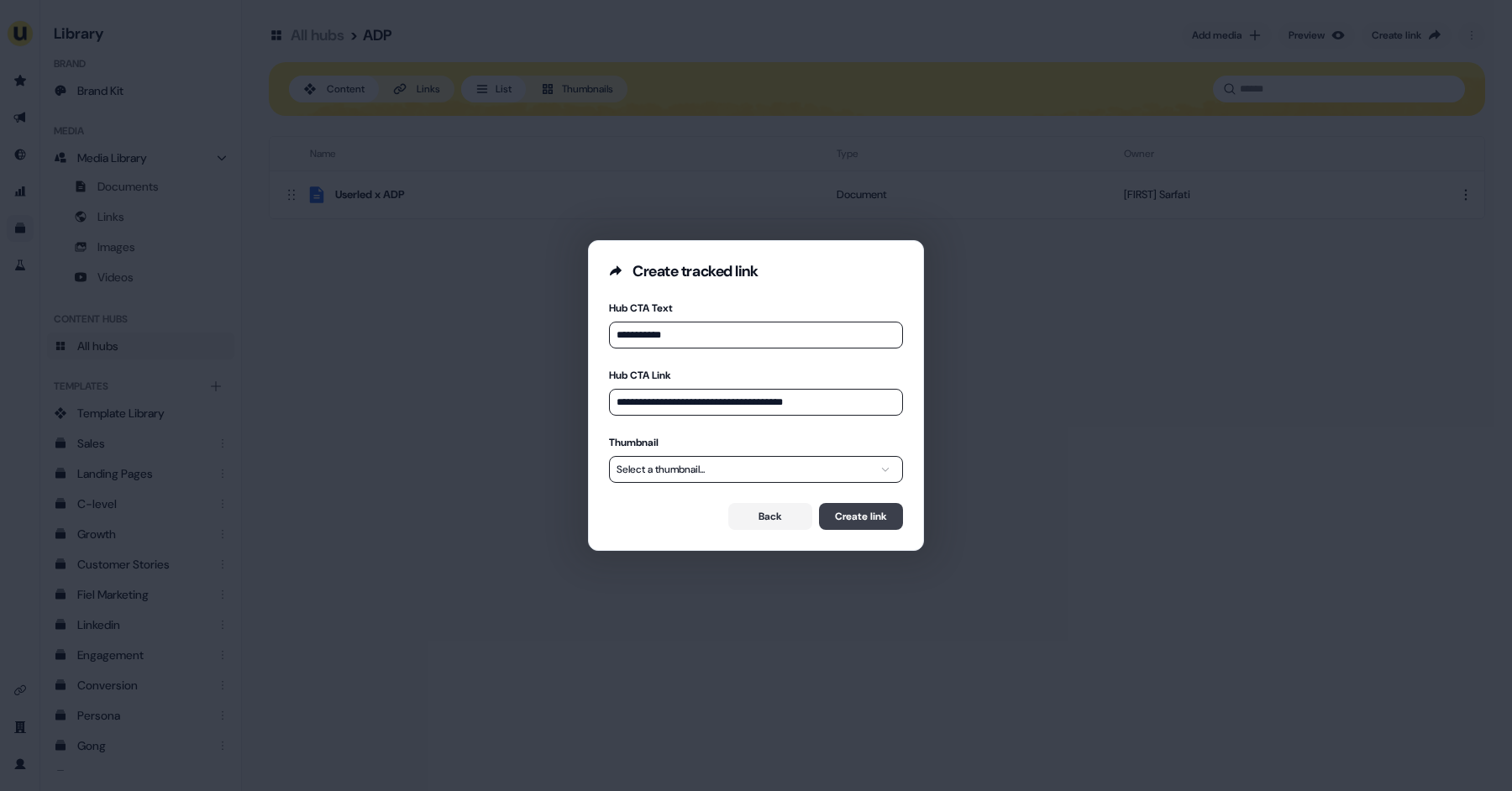 click on "Create link" at bounding box center (861, 516) 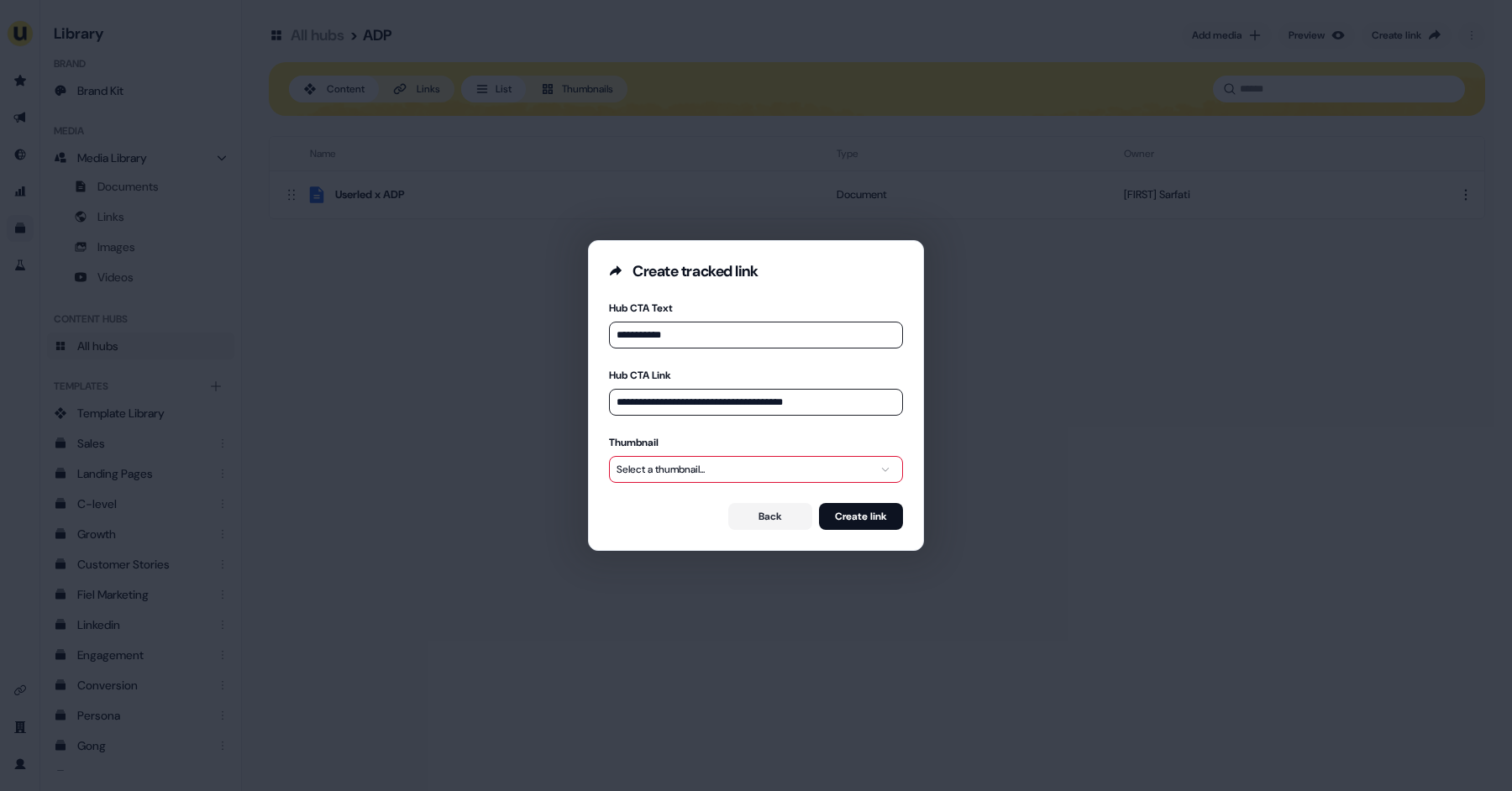 click on "**********" at bounding box center (756, 396) 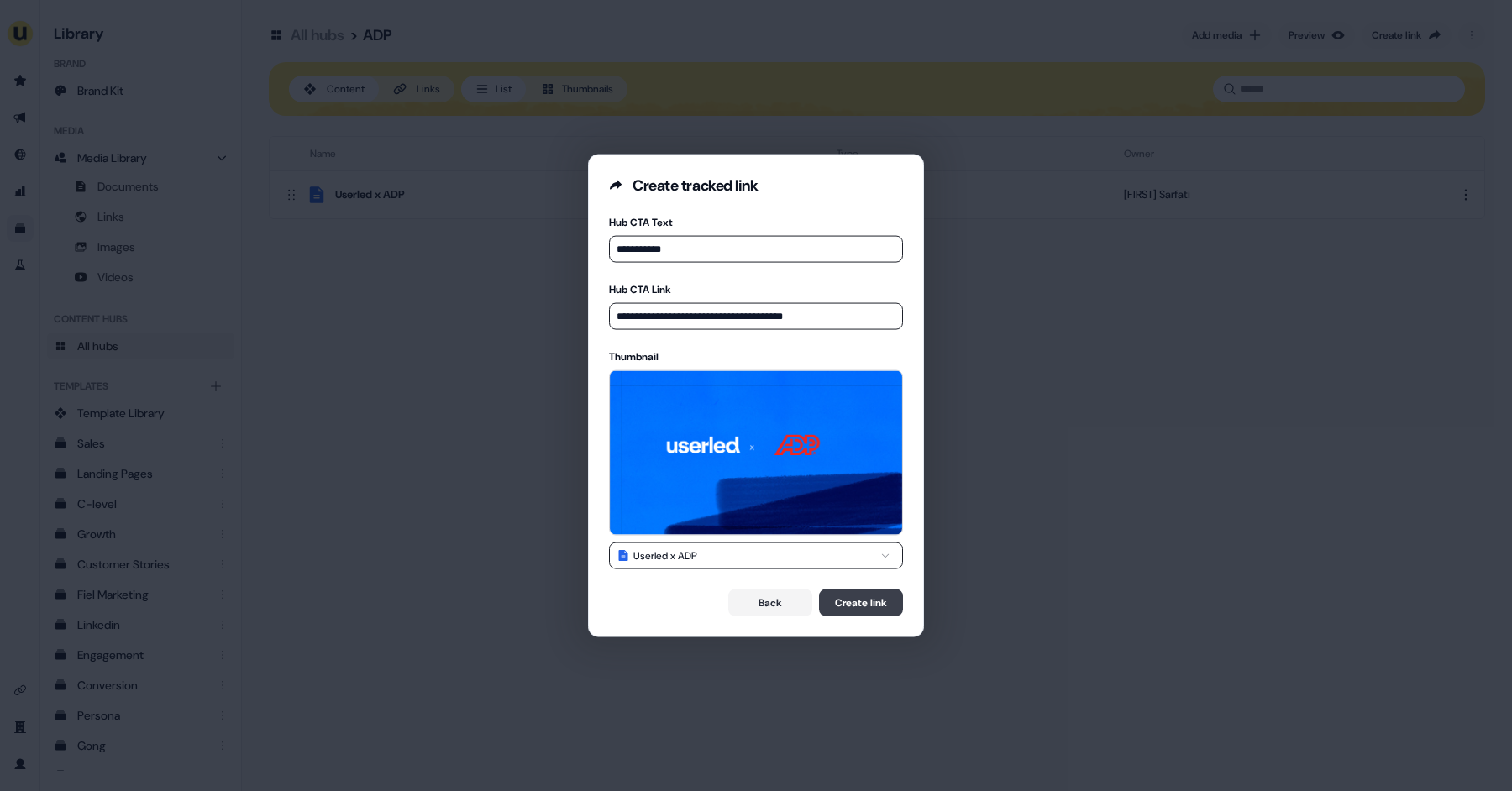 click on "Create link" at bounding box center [861, 602] 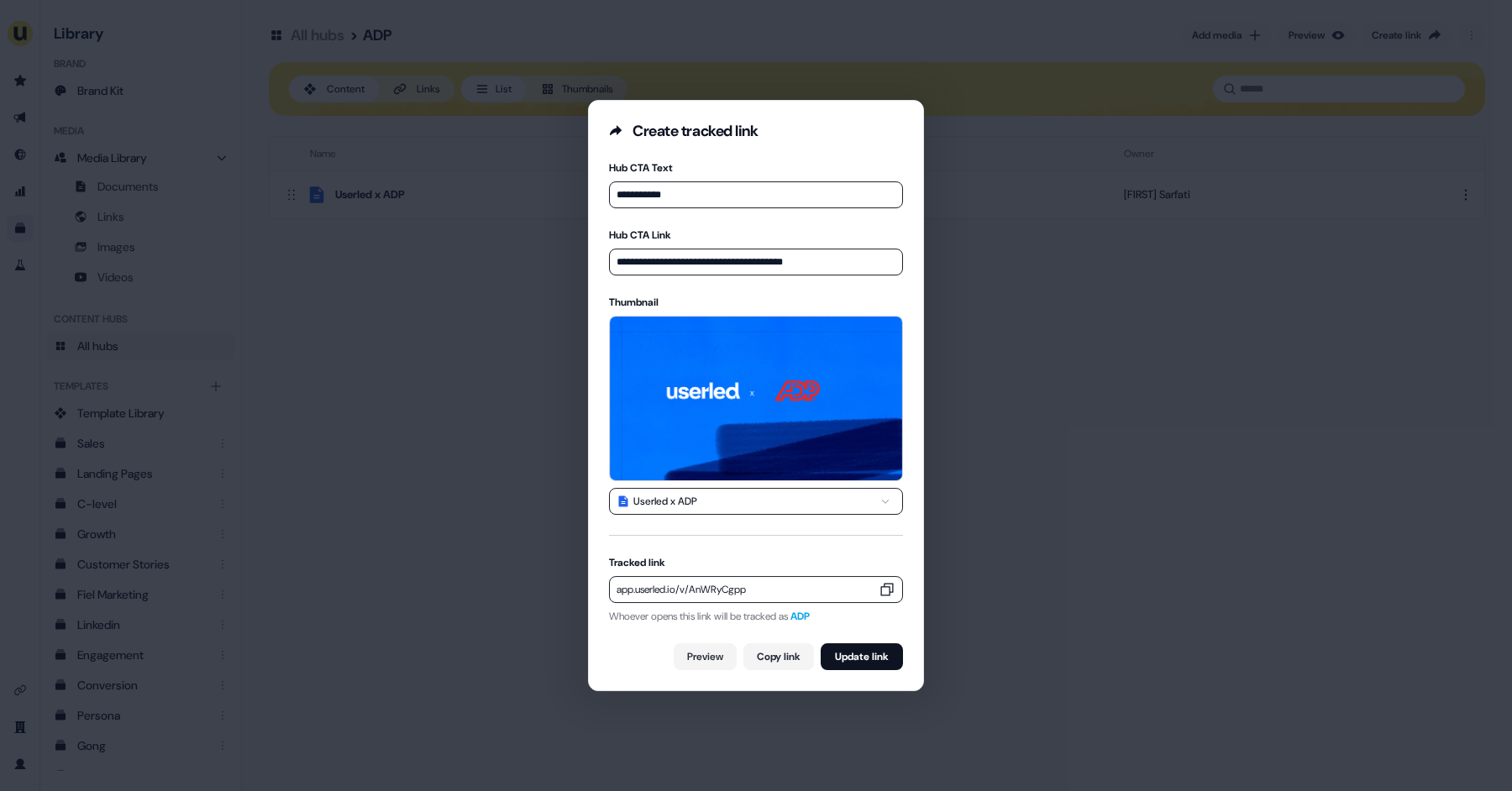 click 